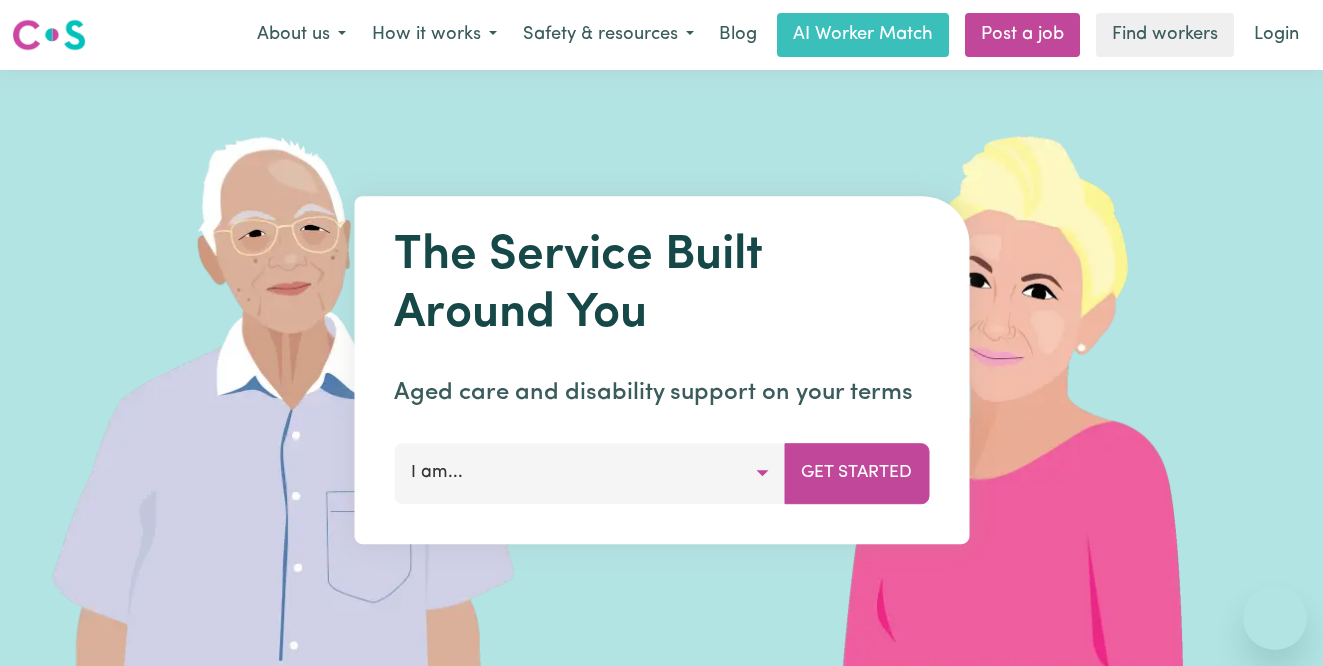 scroll, scrollTop: 0, scrollLeft: 0, axis: both 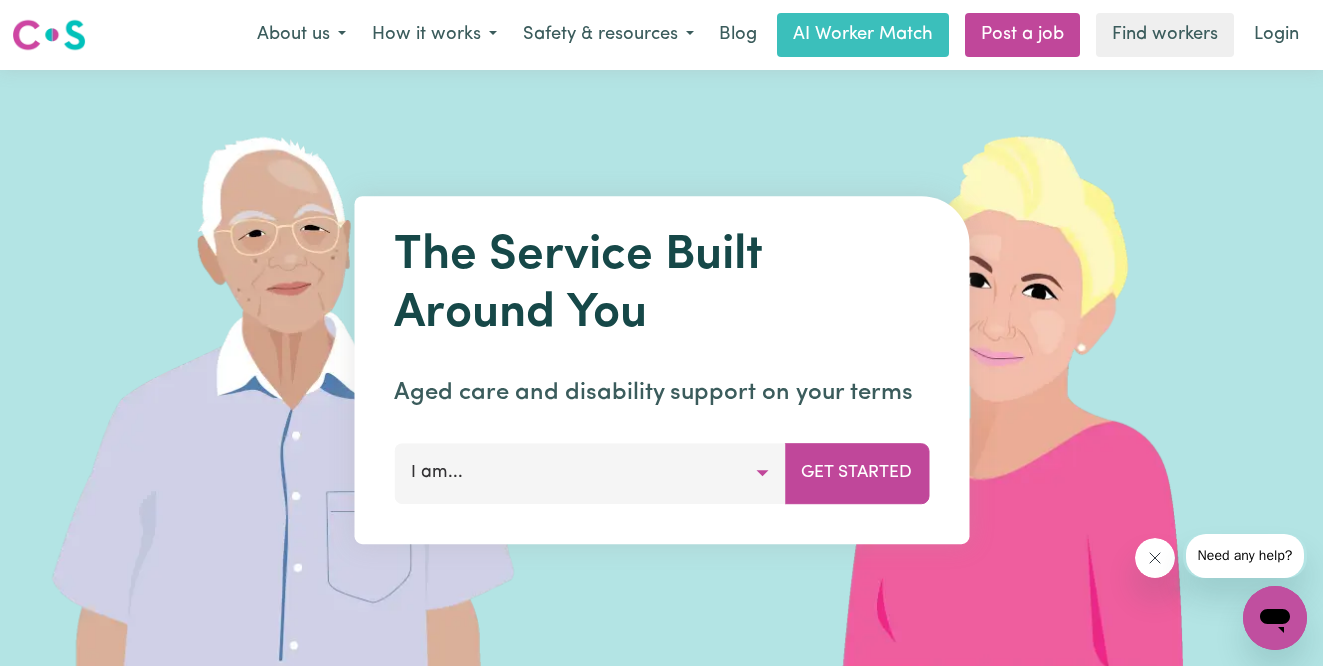 click on "I am..." at bounding box center (589, 473) 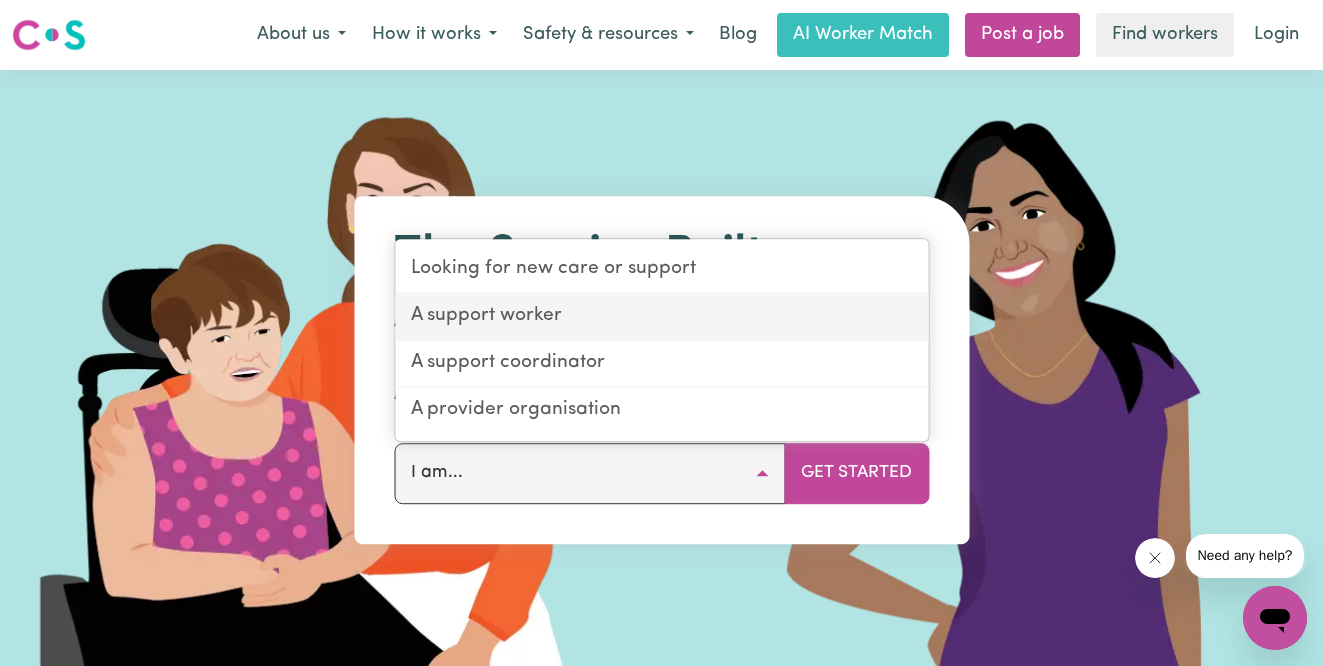click on "A support worker" at bounding box center [661, 317] 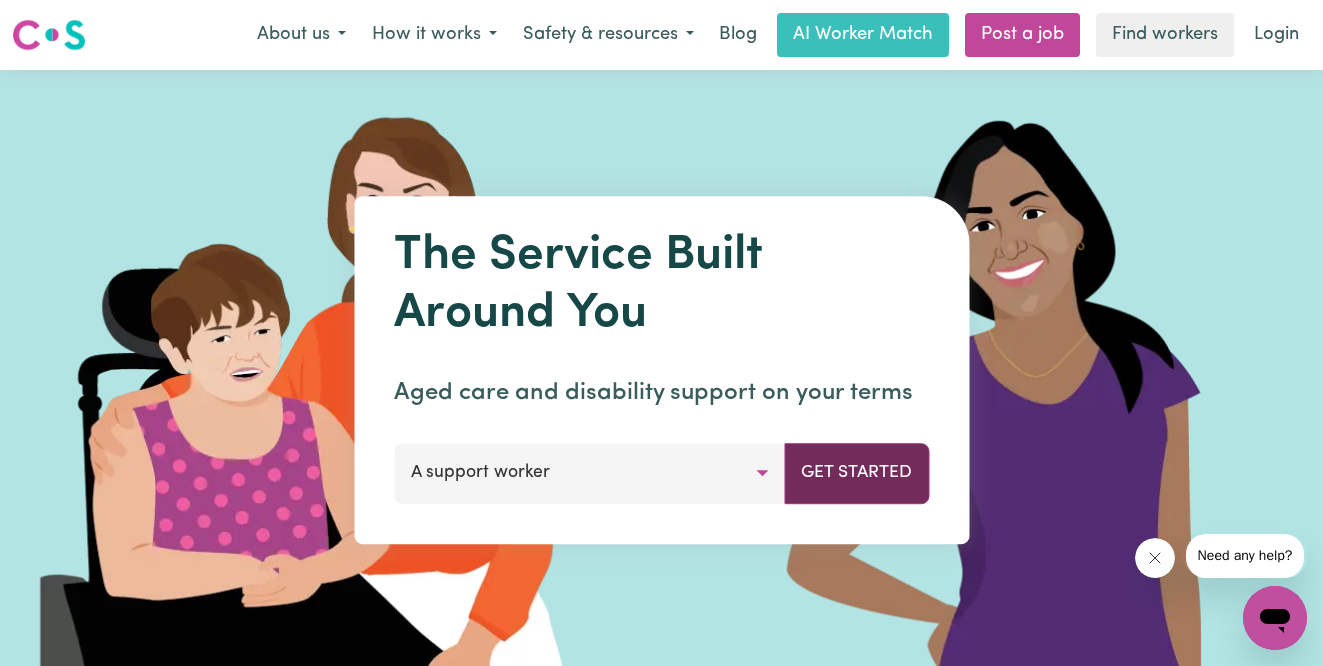 click on "Get Started" at bounding box center (856, 473) 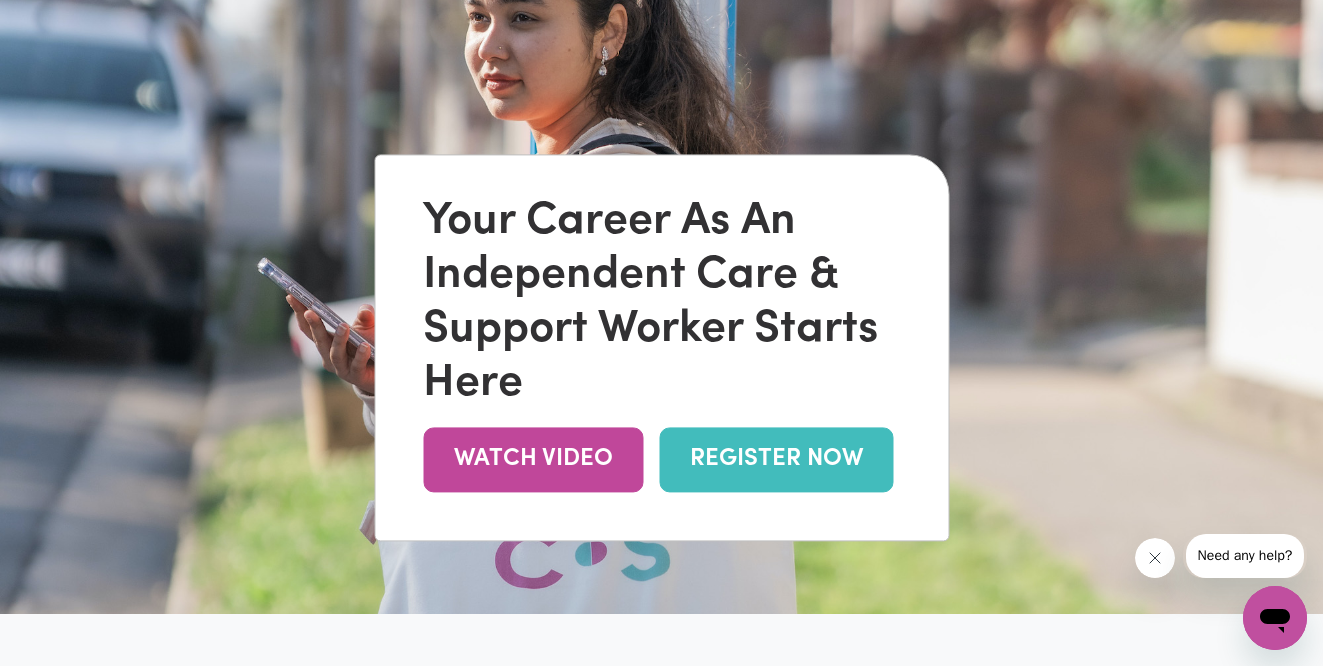 scroll, scrollTop: 123, scrollLeft: 0, axis: vertical 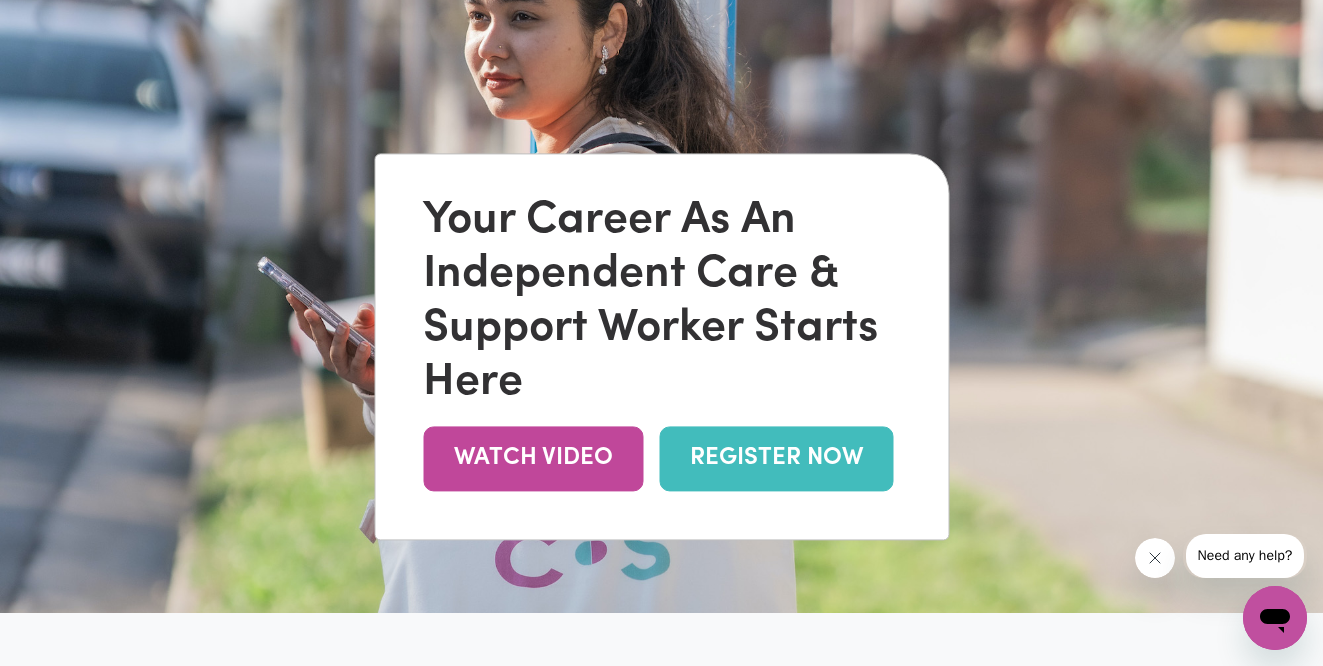 click on "REGISTER NOW" at bounding box center (776, 458) 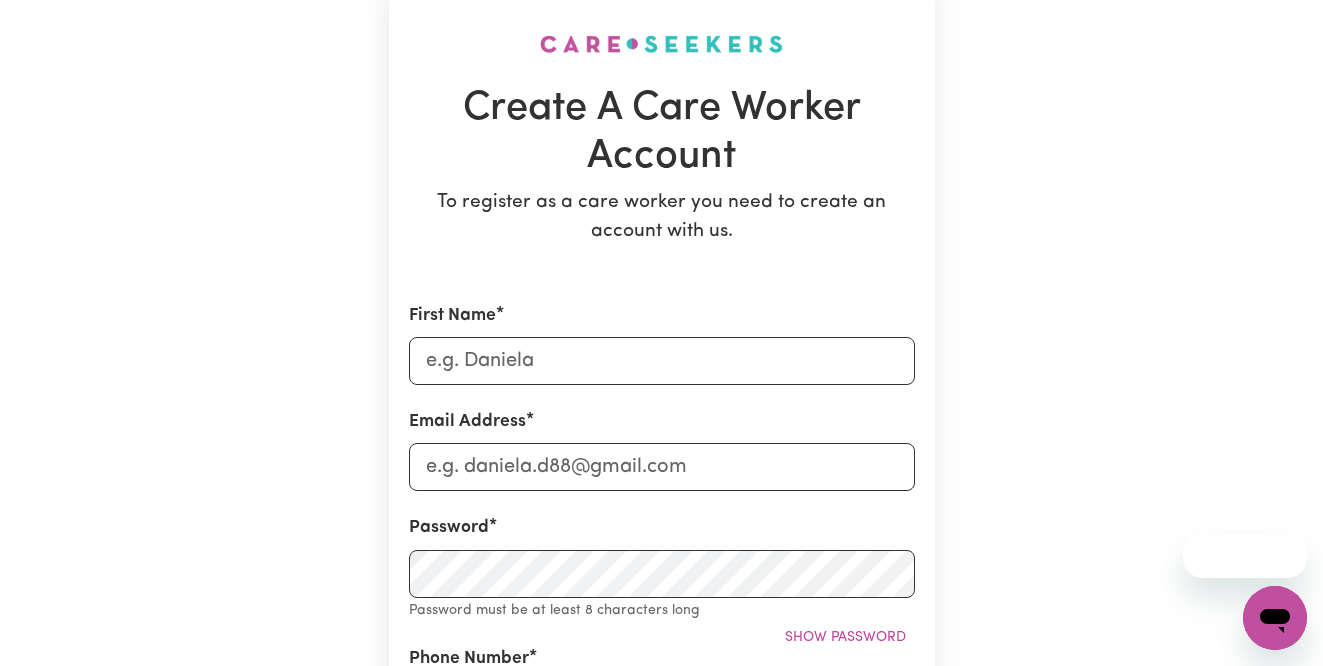 scroll, scrollTop: 0, scrollLeft: 0, axis: both 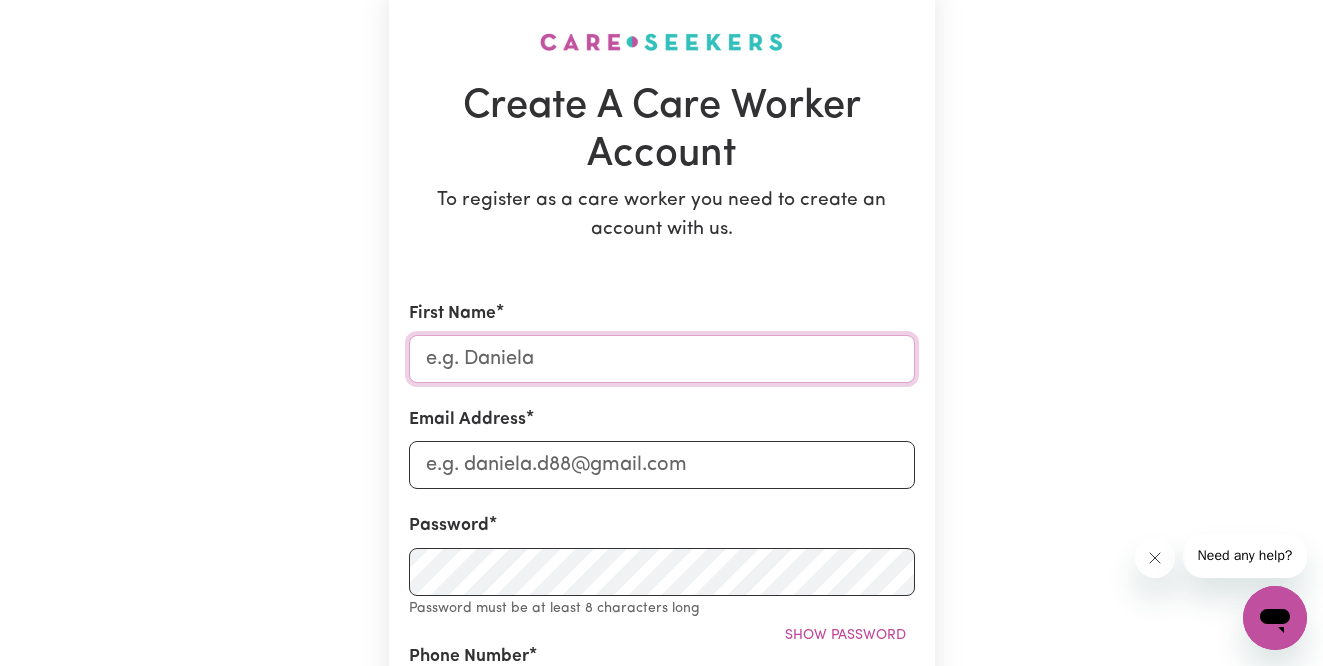 click on "First Name" at bounding box center [662, 359] 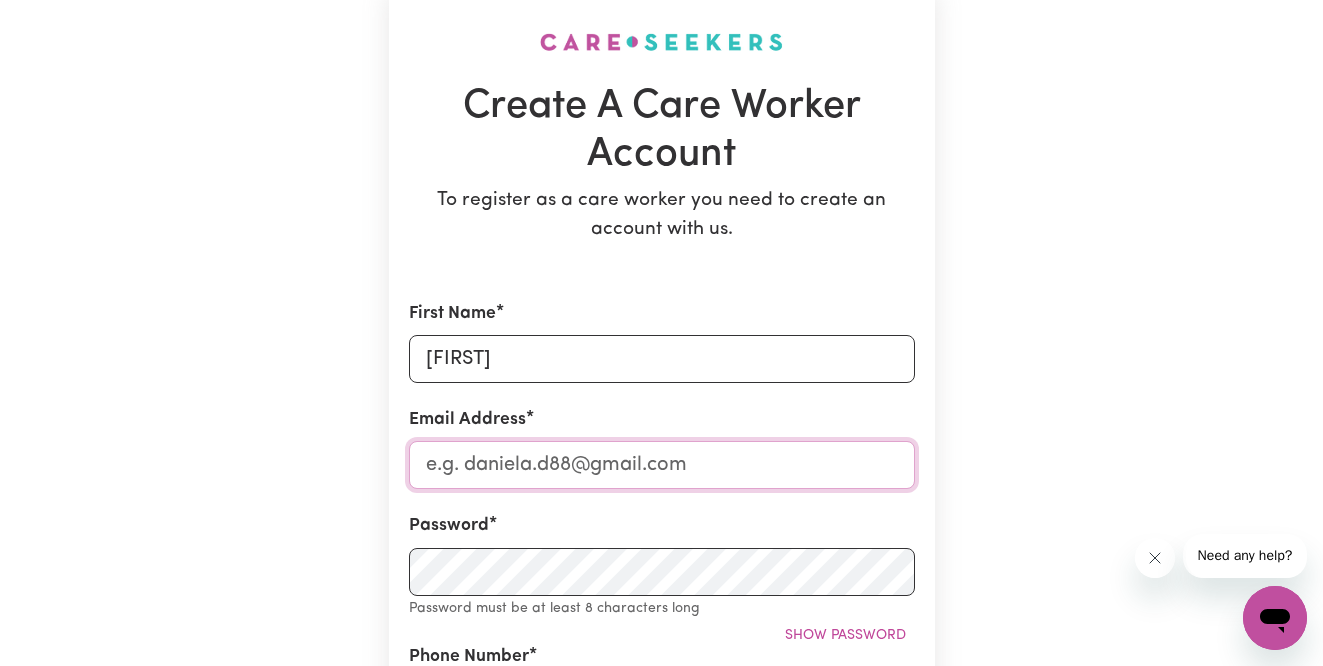 click on "Email Address" at bounding box center [662, 465] 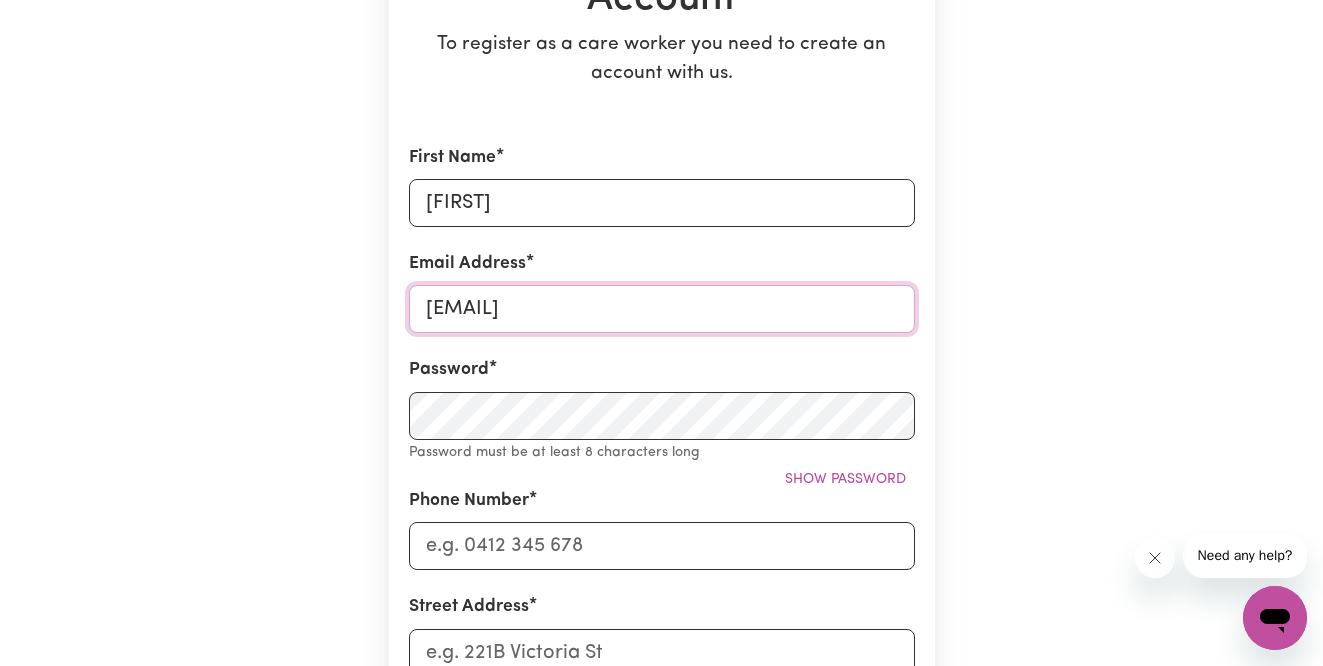 scroll, scrollTop: 340, scrollLeft: 0, axis: vertical 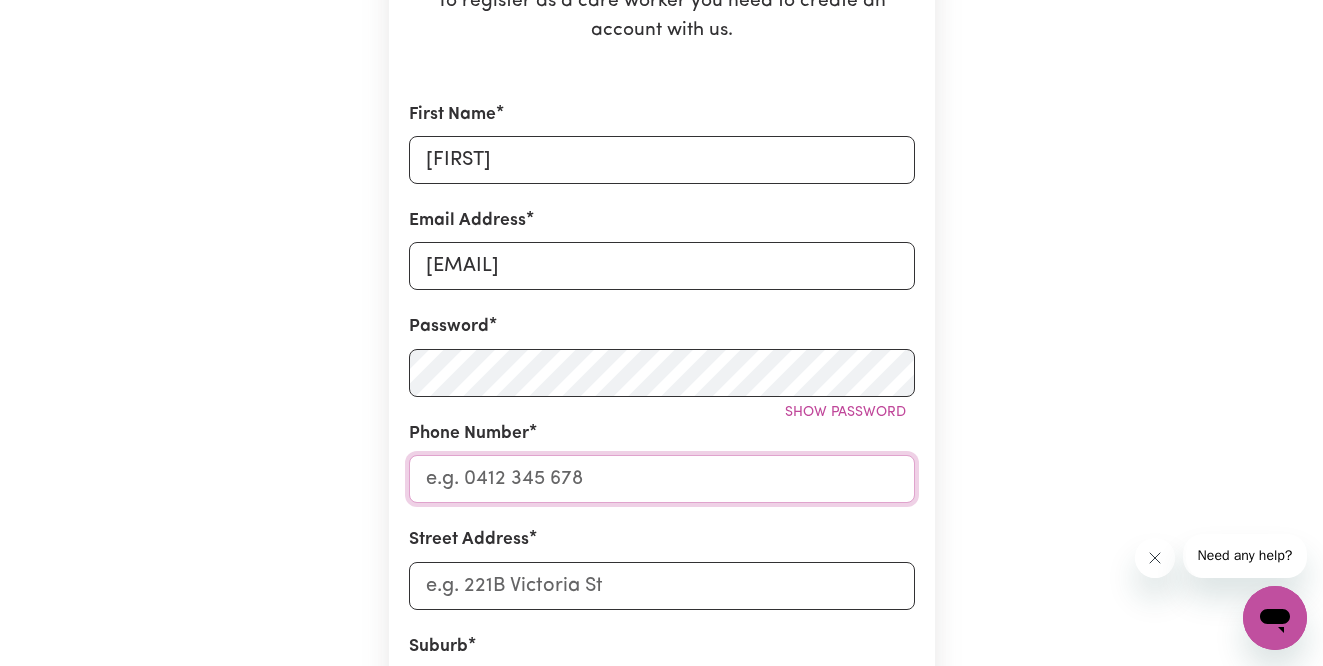 click on "Phone Number" at bounding box center (662, 479) 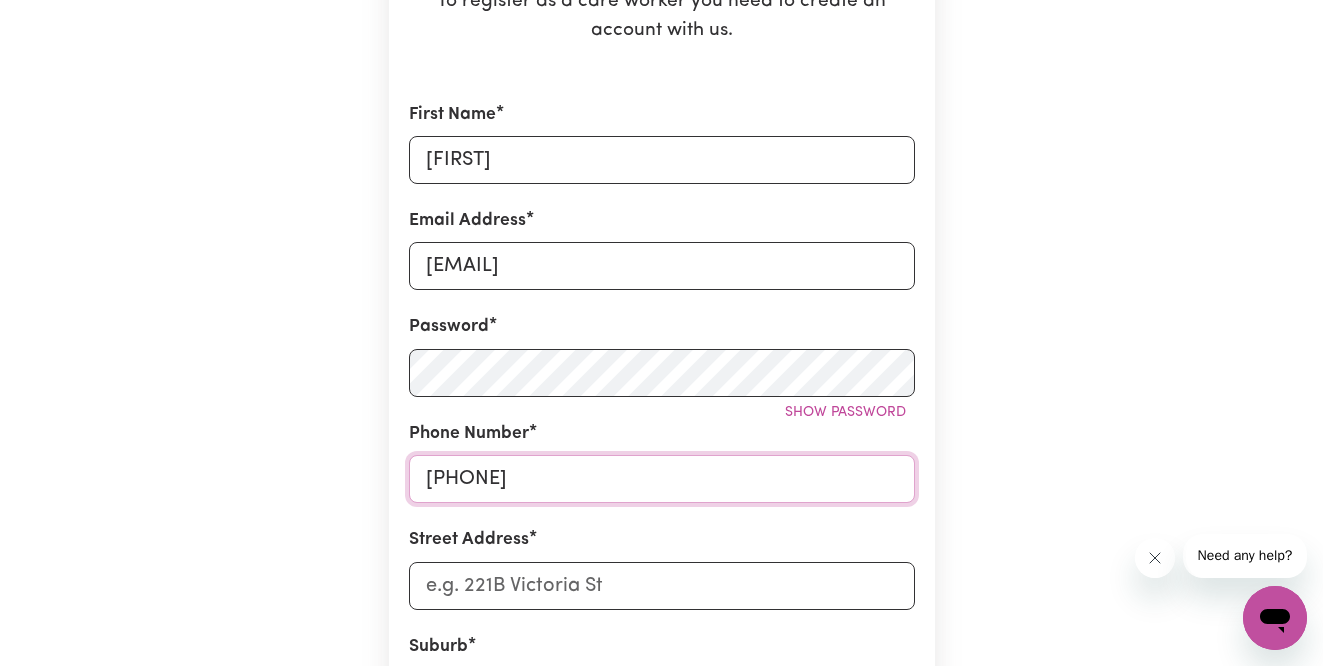 scroll, scrollTop: 481, scrollLeft: 0, axis: vertical 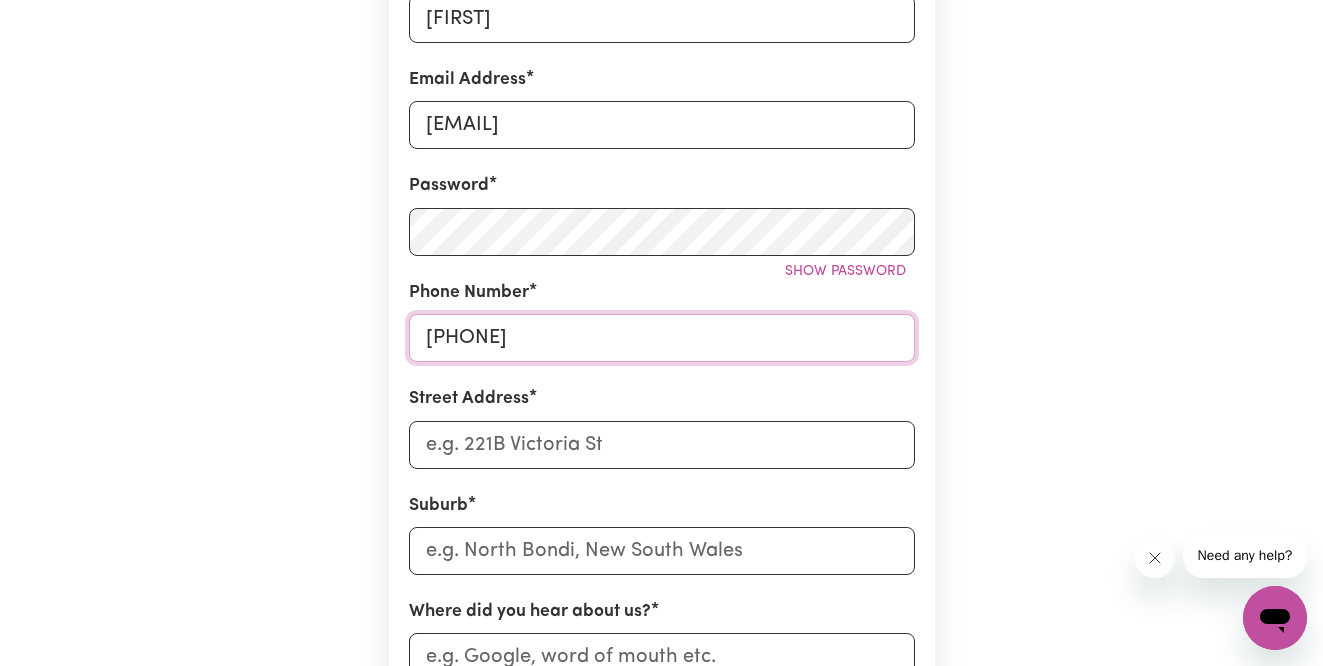type on "[PHONE]" 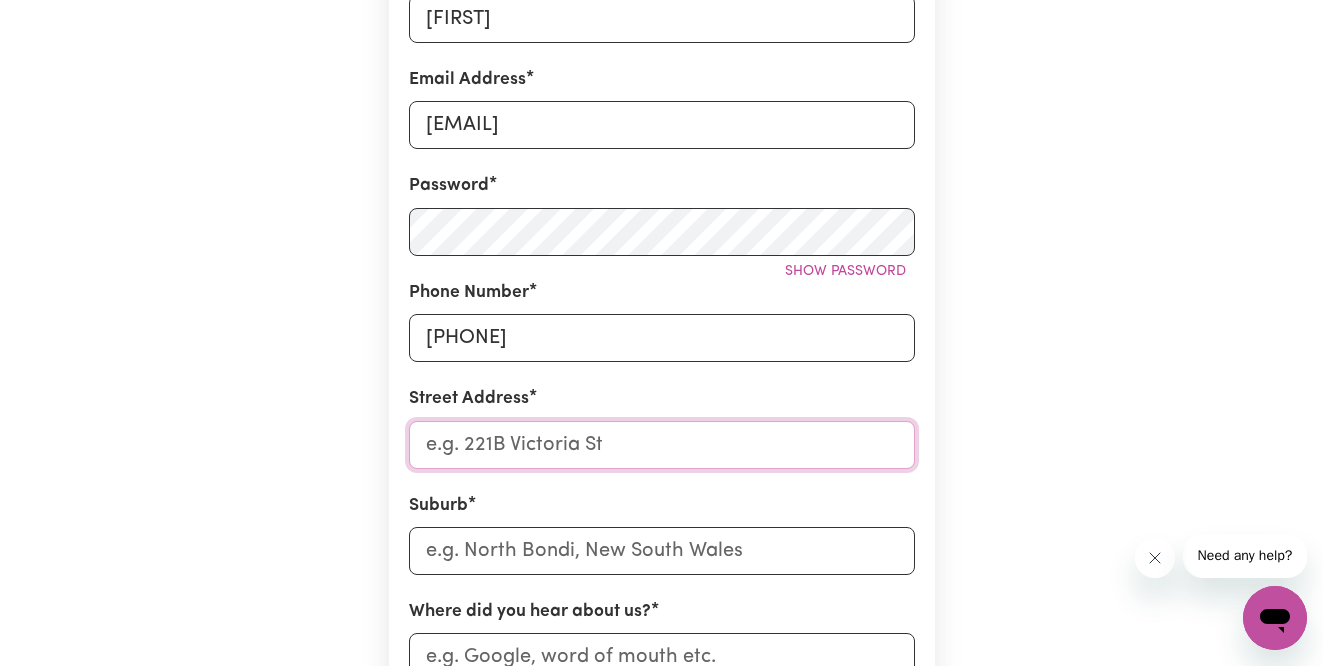 click on "Street Address" at bounding box center (662, 445) 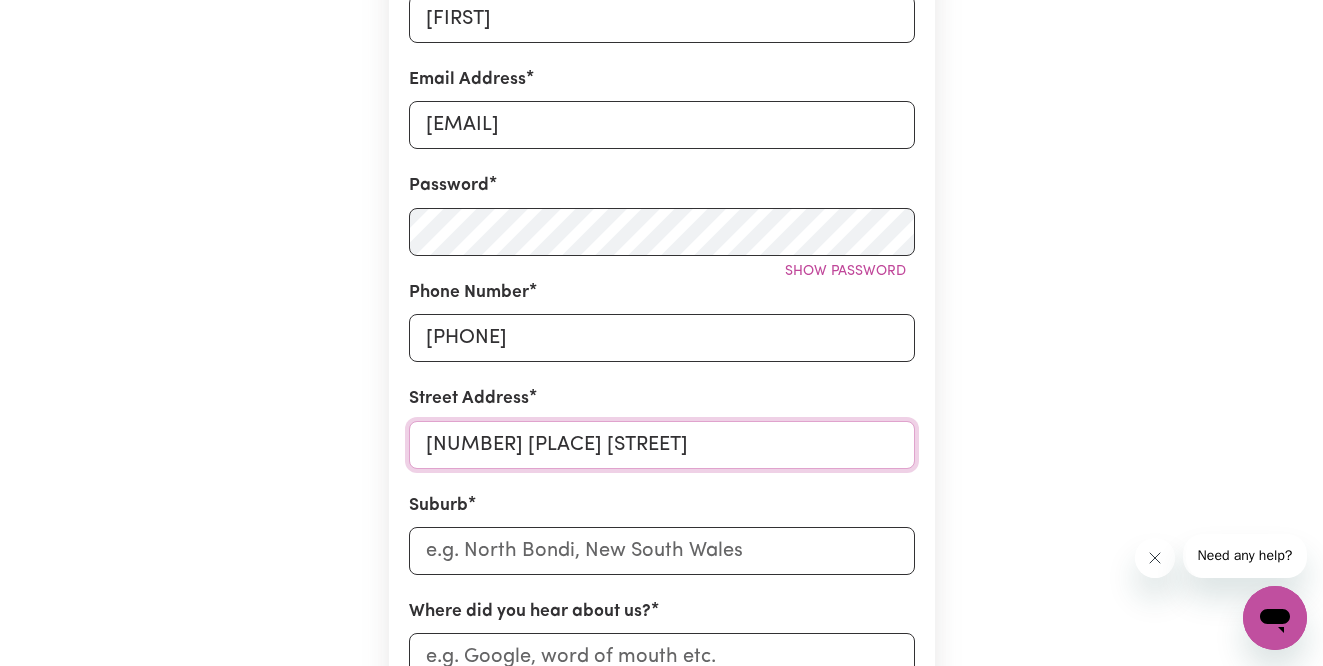 type on "[NUMBER] [STREET]" 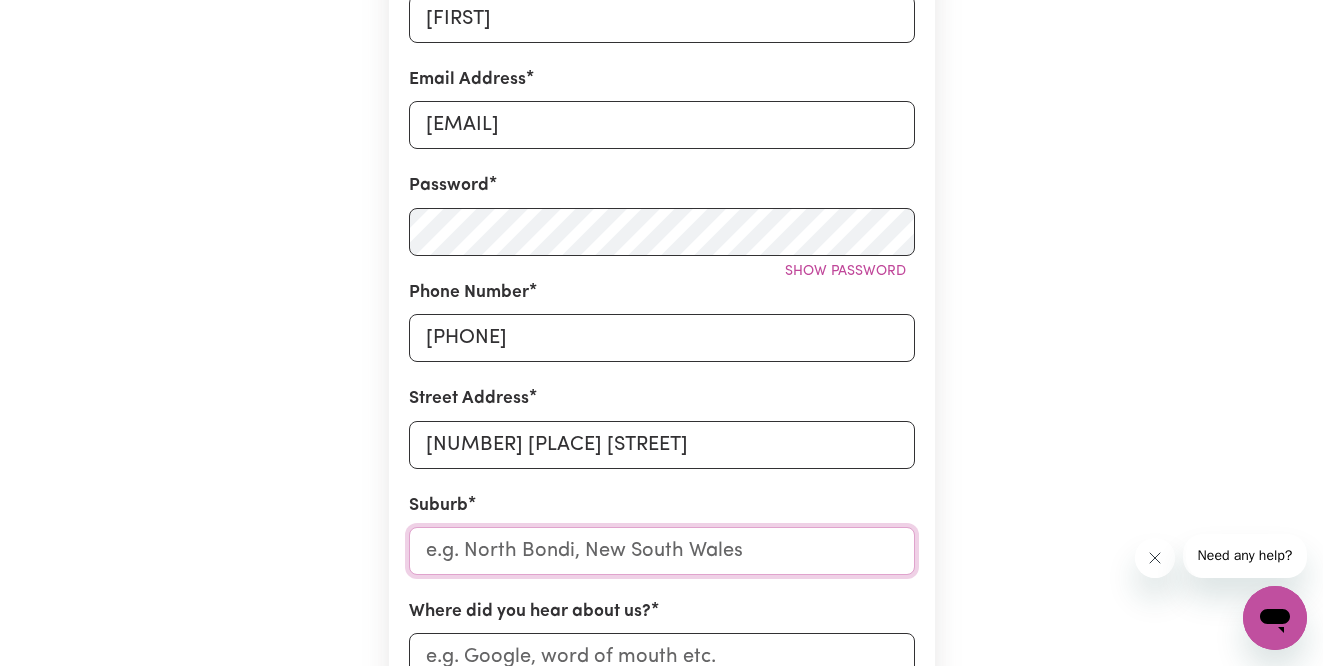 click at bounding box center (662, 551) 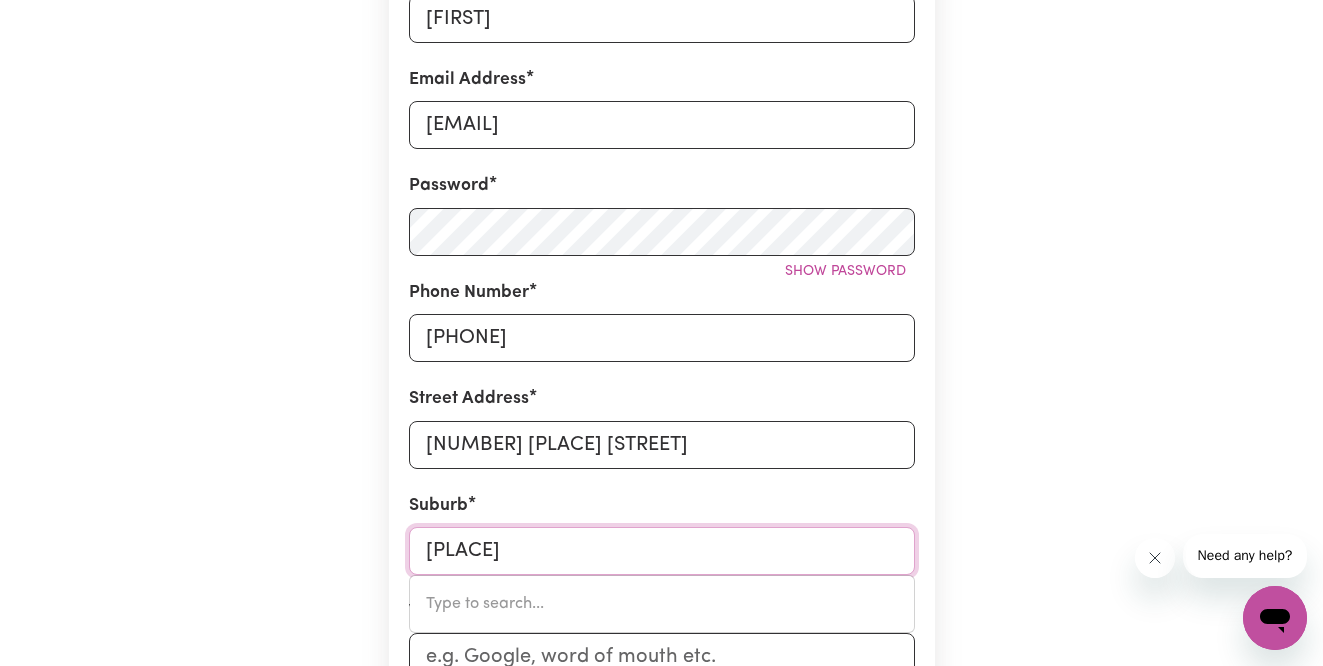 type on "MYRTLE" 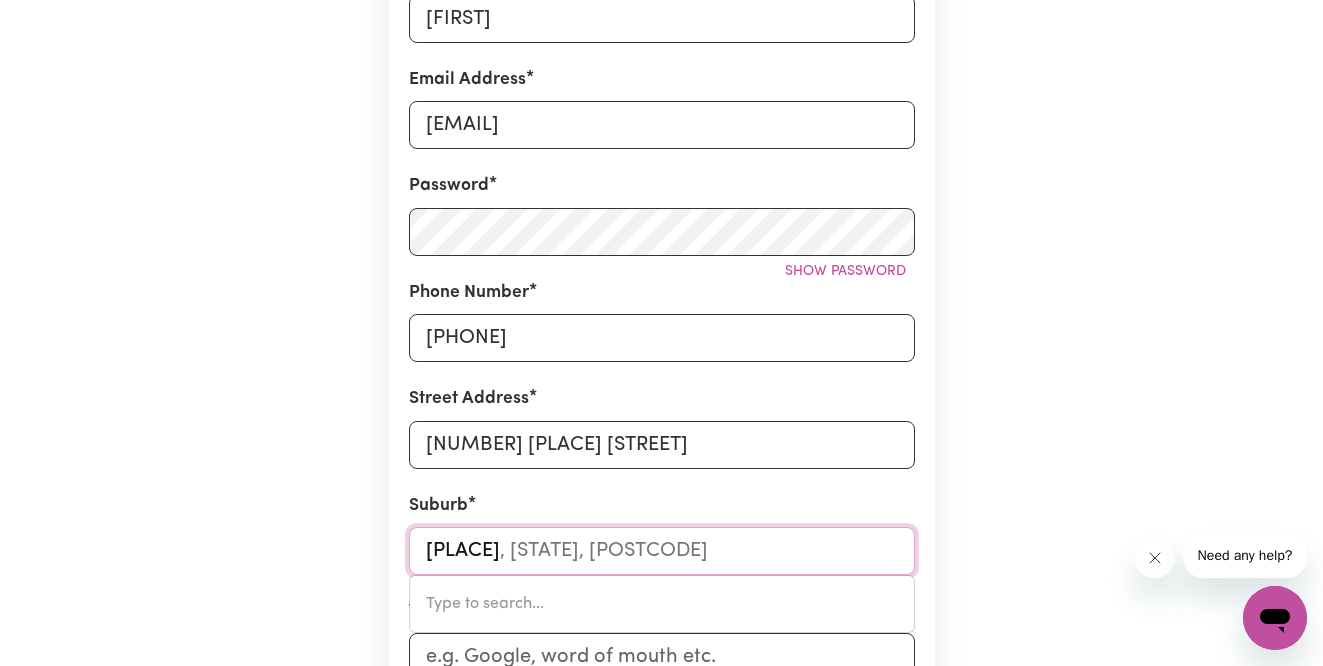type on "MYRTLE CREEK" 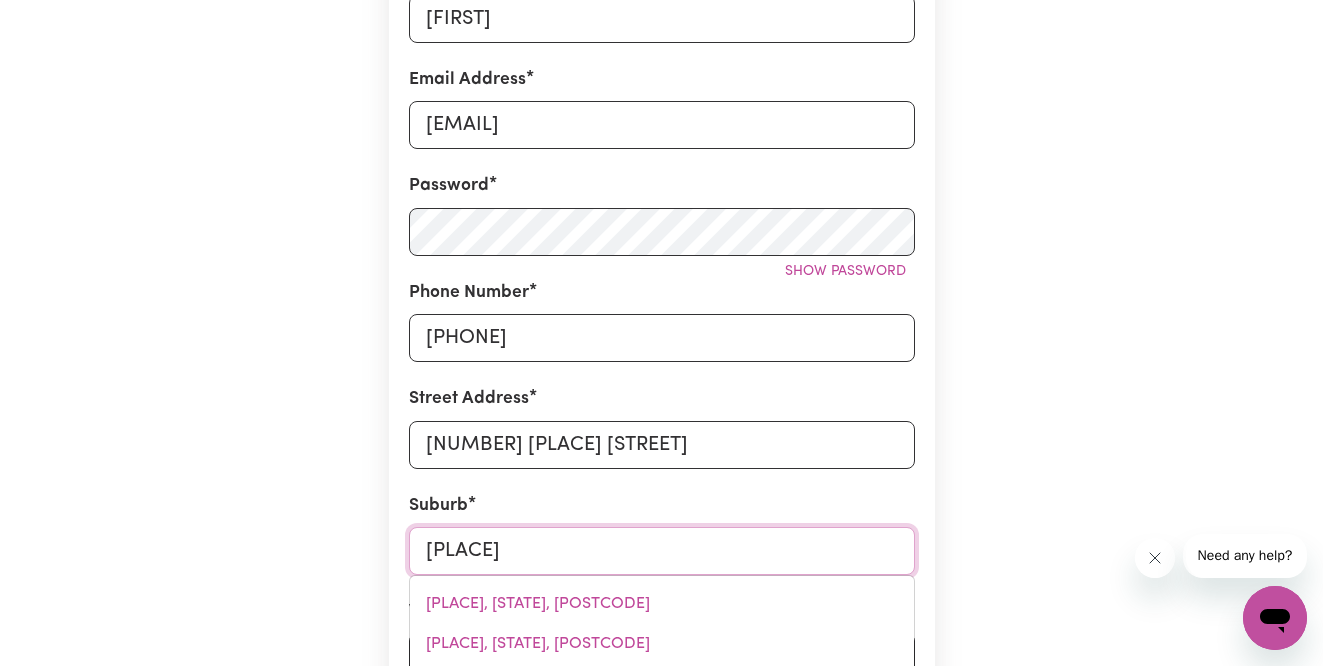 type on "Myrtle CREEK" 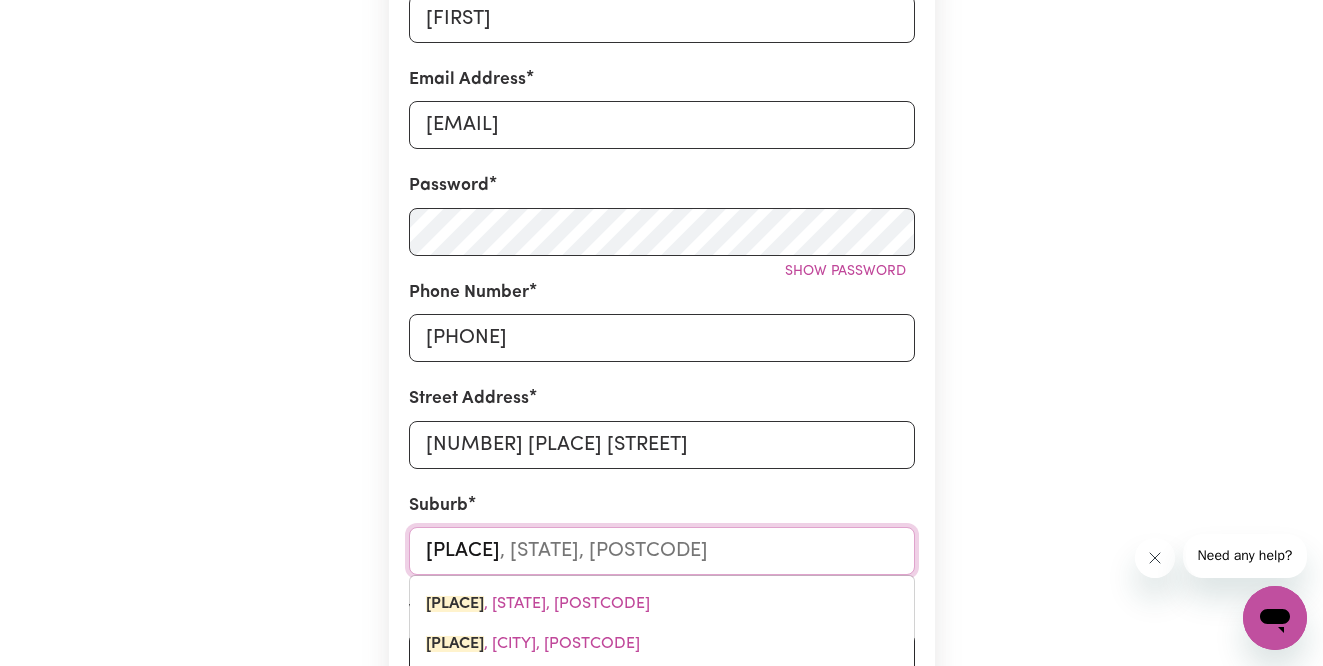 type on "Myrtle CREEK" 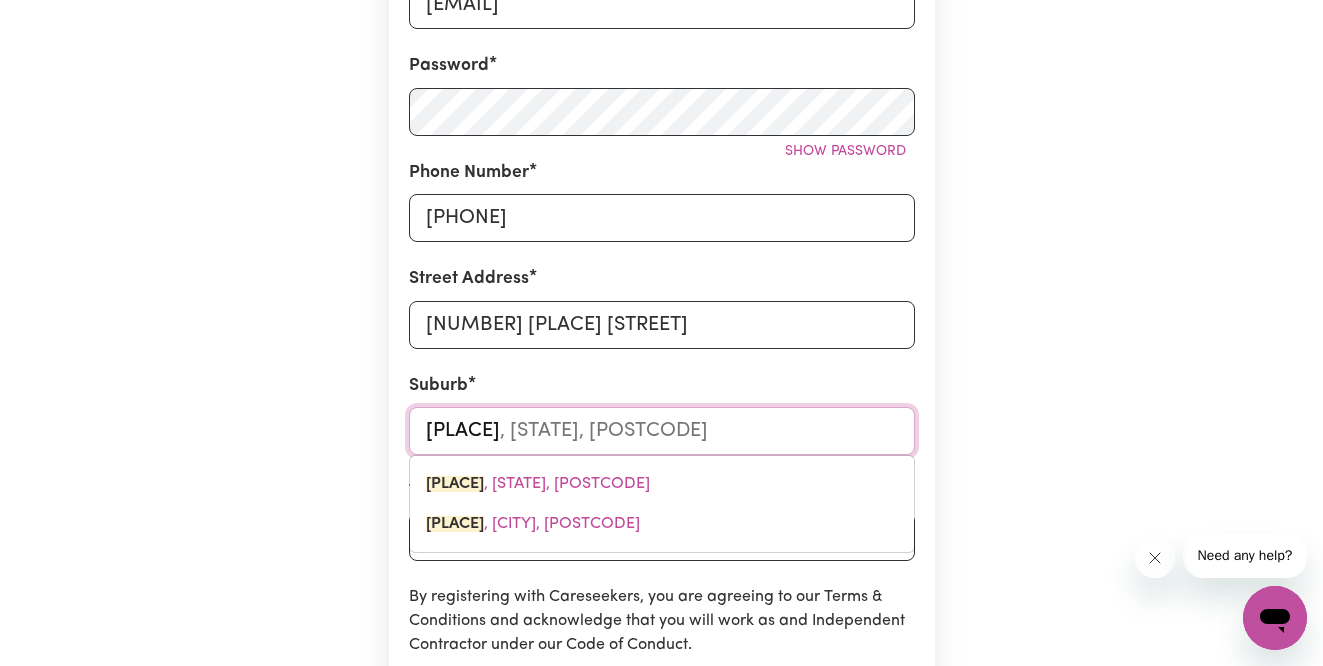 scroll, scrollTop: 675, scrollLeft: 0, axis: vertical 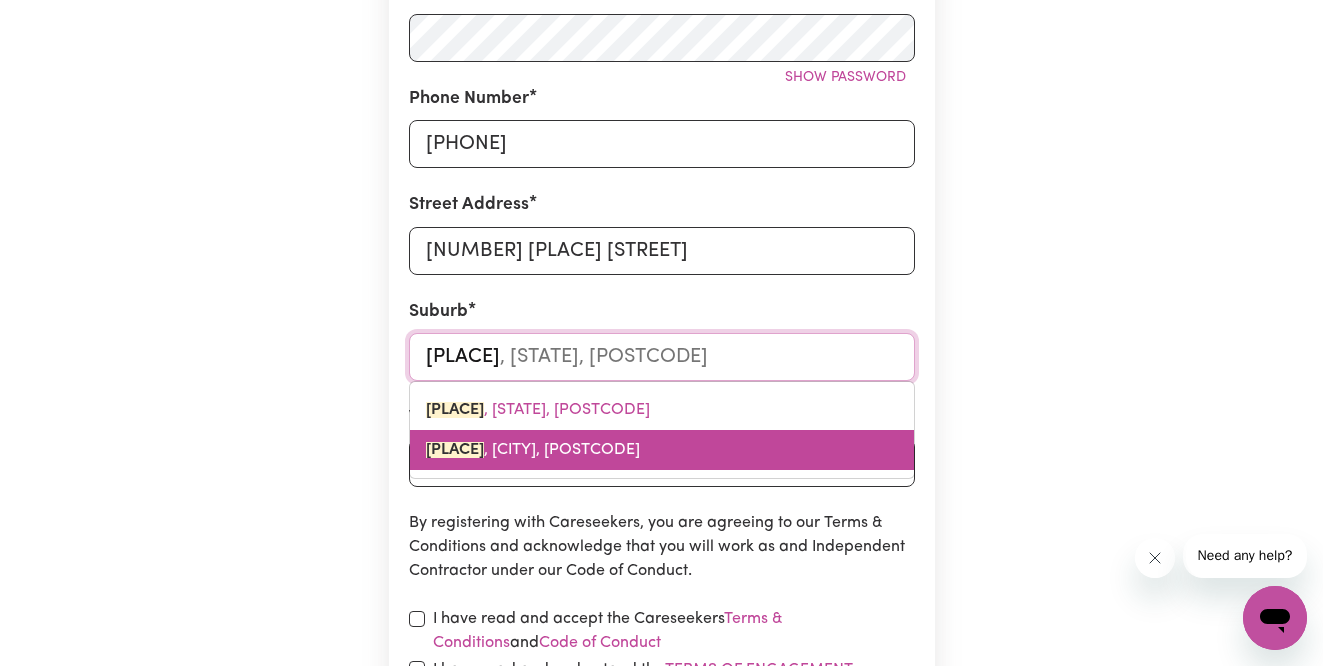 click on "MYRTLE CREEK , Victoria, 3551" at bounding box center (662, 450) 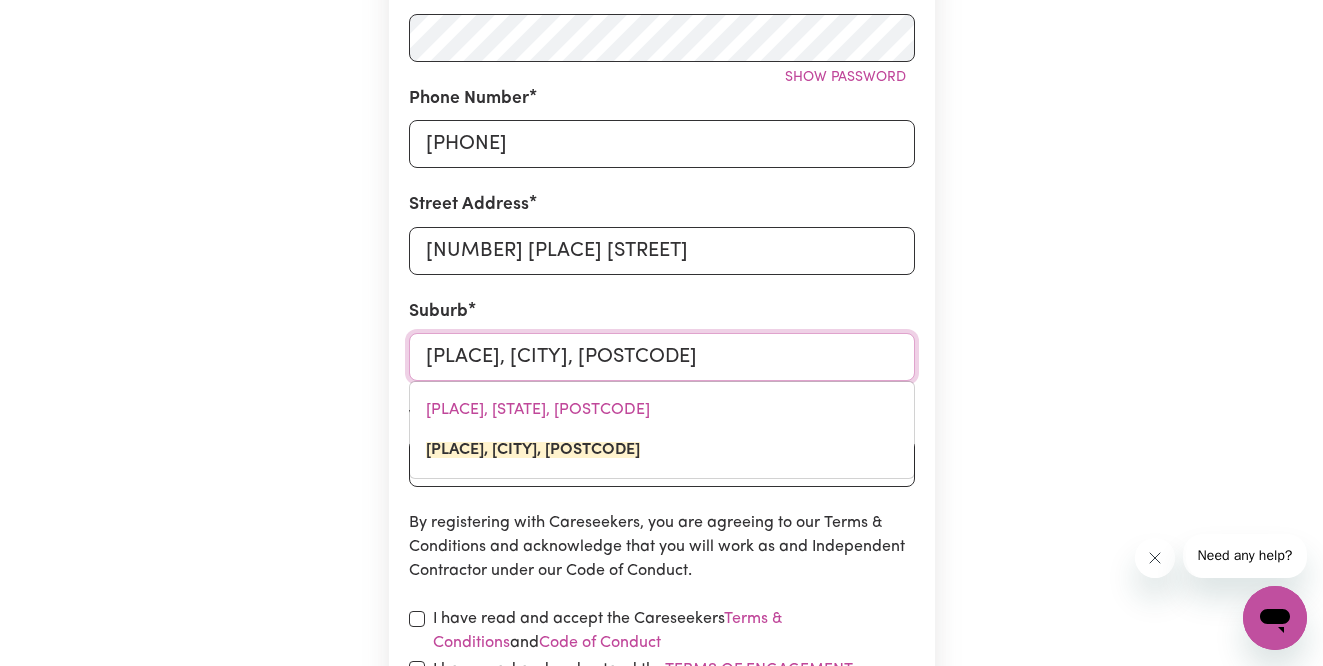 click on "MYRTLE CREEK, [STATE], [POSTAL_CODE]" at bounding box center (662, 357) 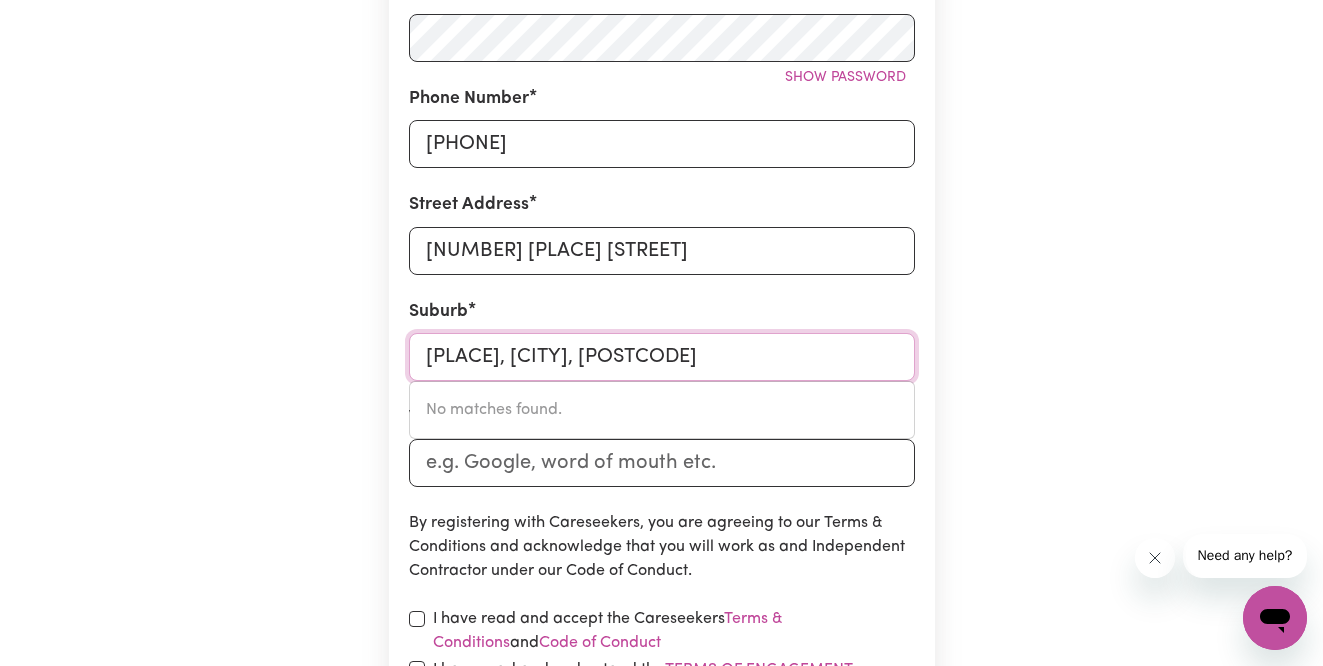 type on "MYRTLE CREEK, [STATE], [POSTAL_CODE]" 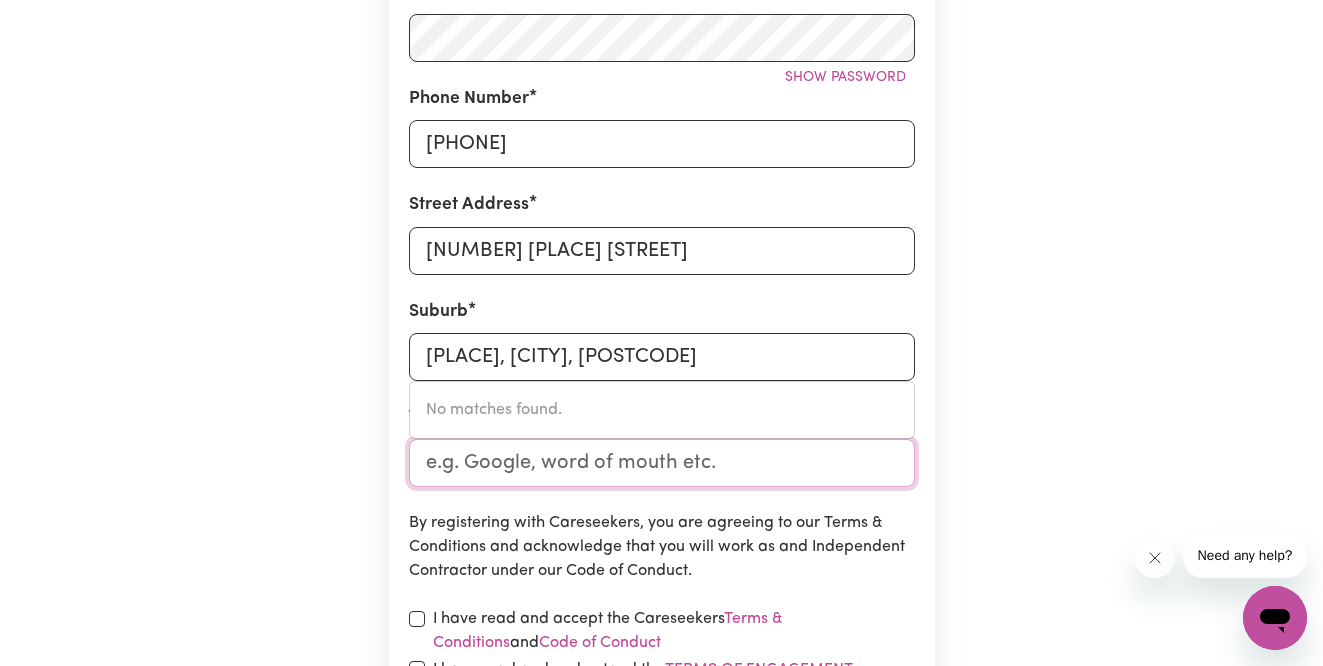click on "Where did you hear about us?" at bounding box center [662, 463] 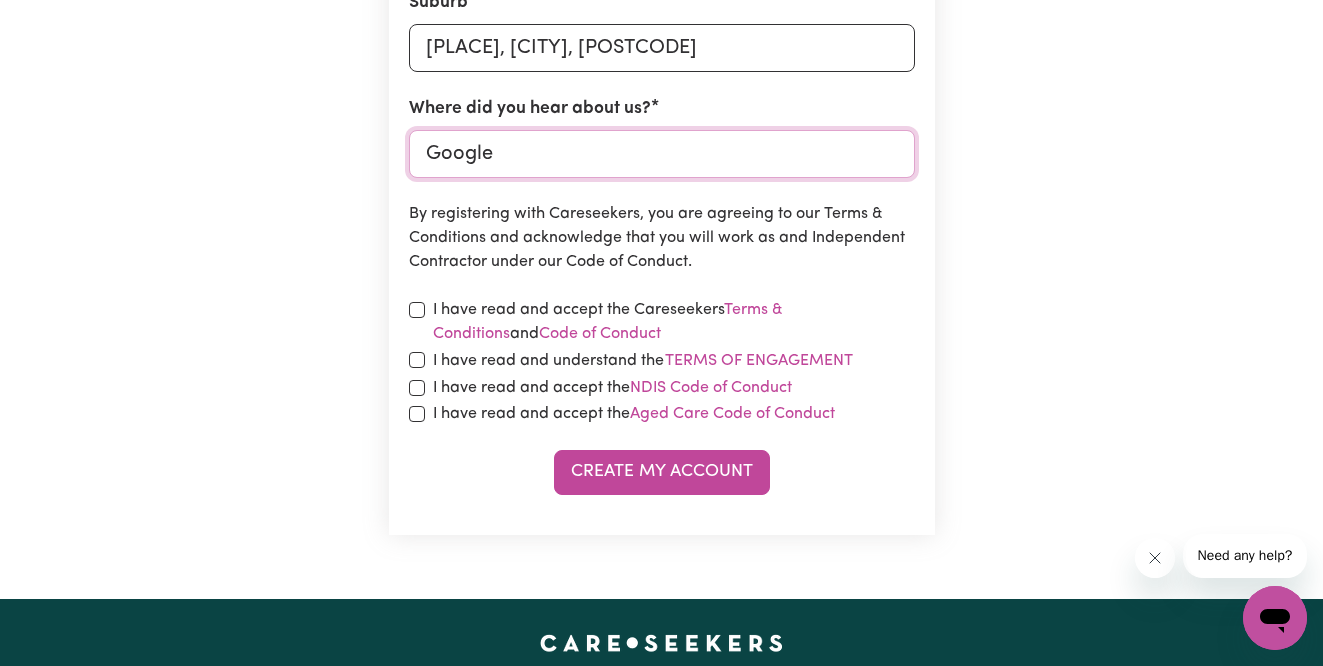 scroll, scrollTop: 1001, scrollLeft: 0, axis: vertical 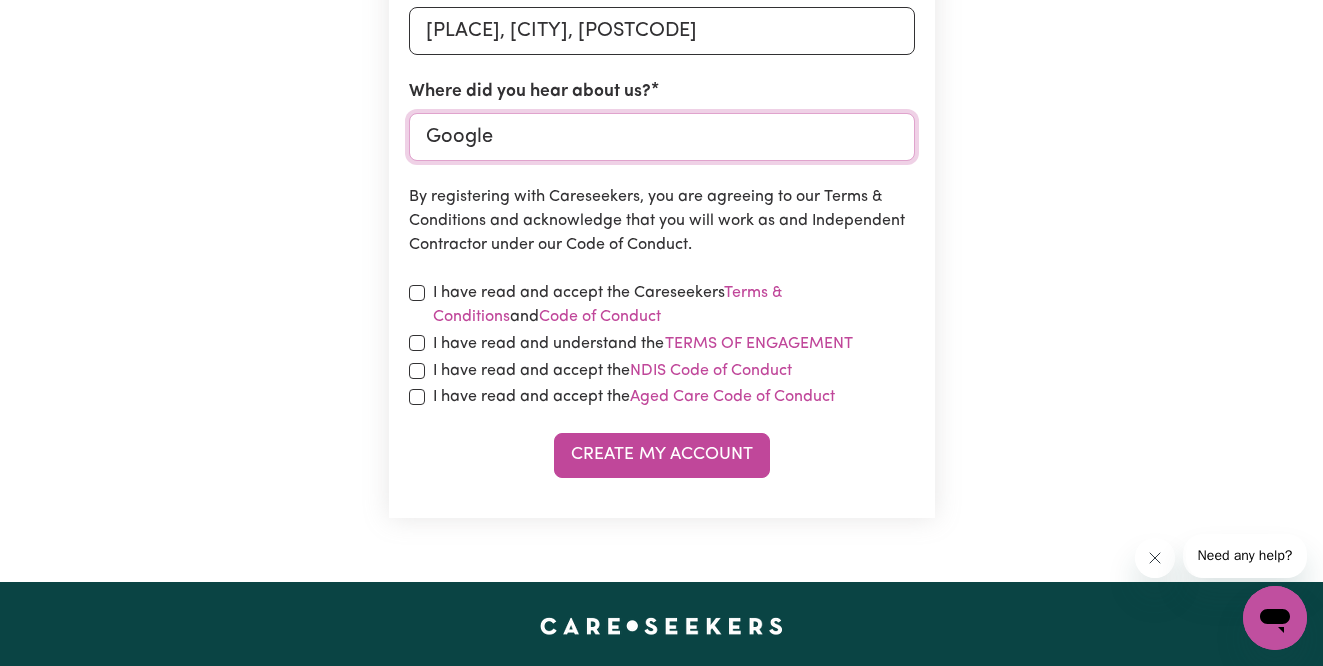 type on "Google" 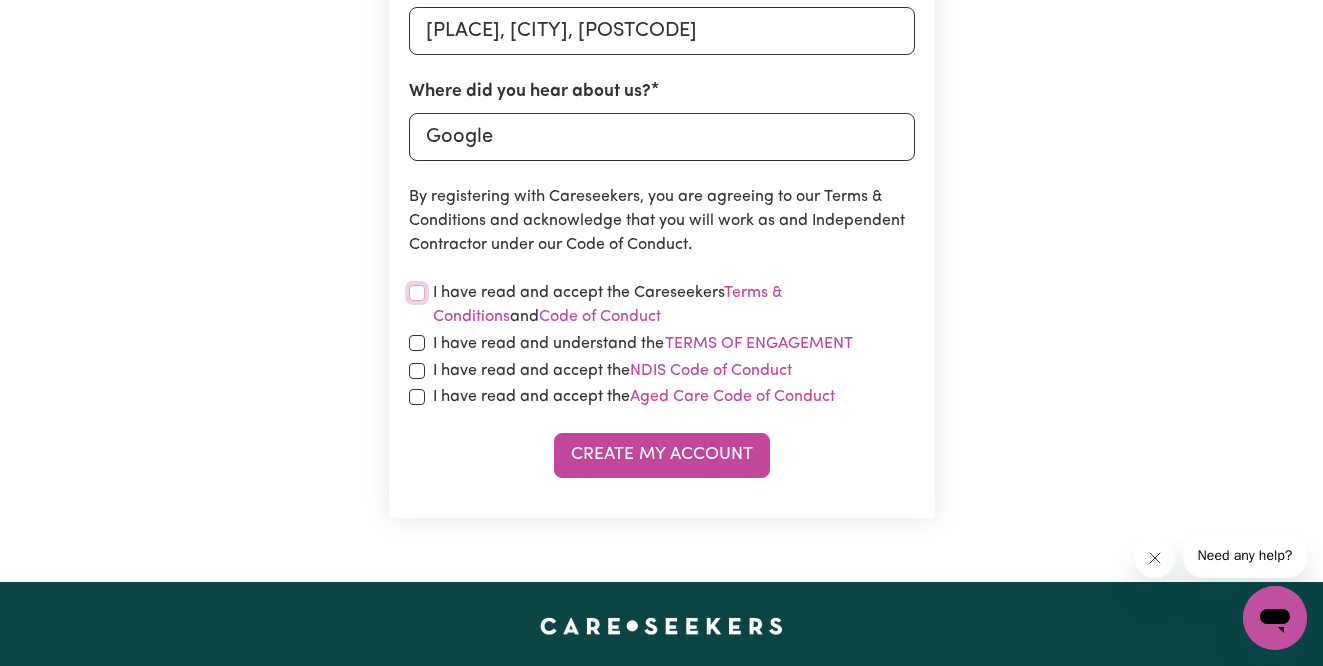click at bounding box center (417, 293) 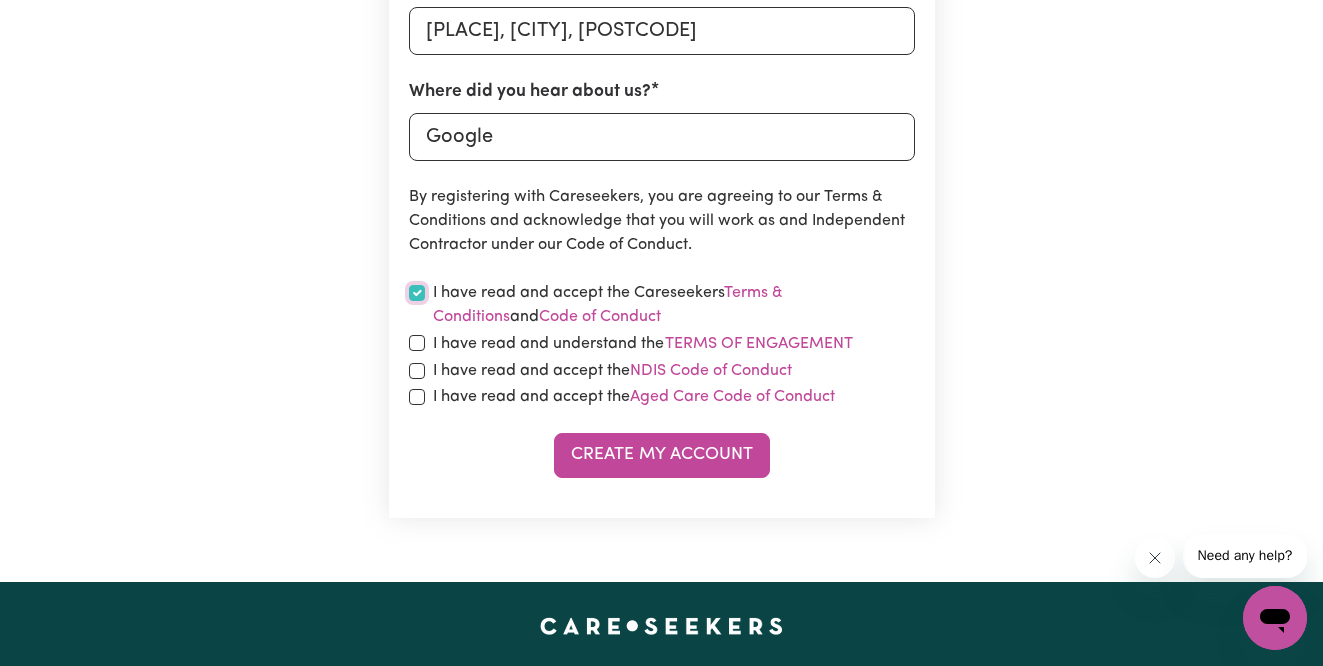checkbox on "true" 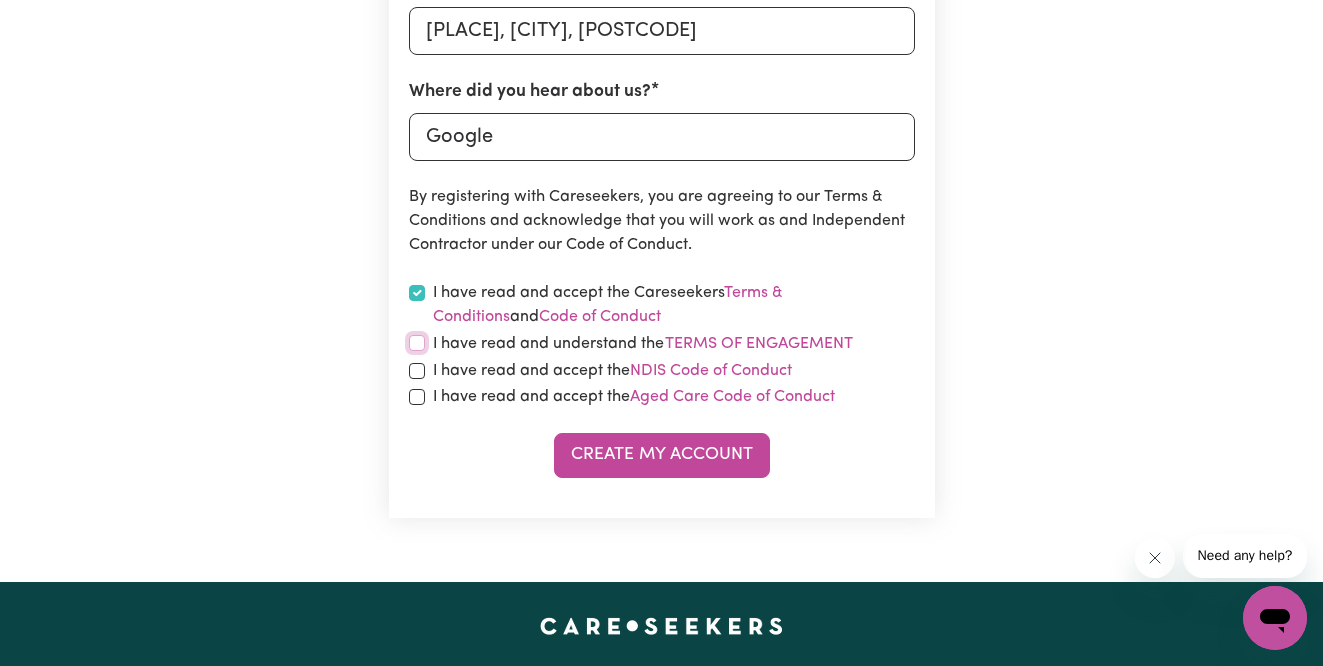 click at bounding box center (417, 343) 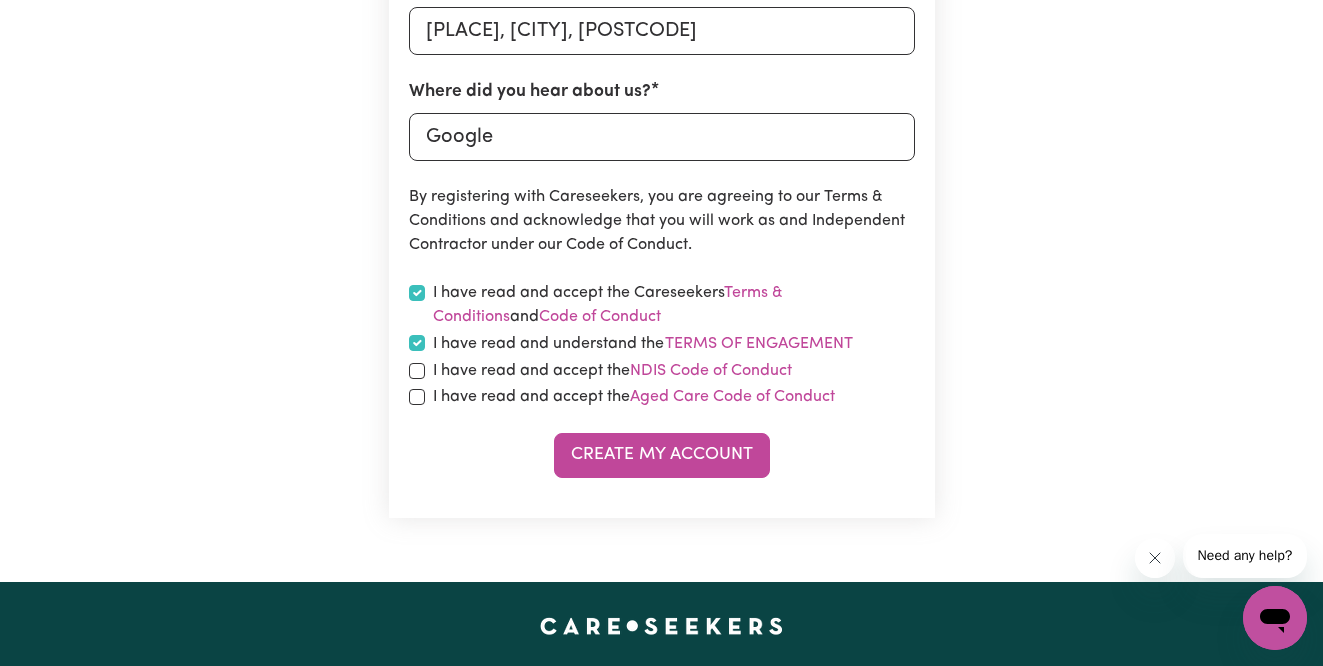 checkbox on "true" 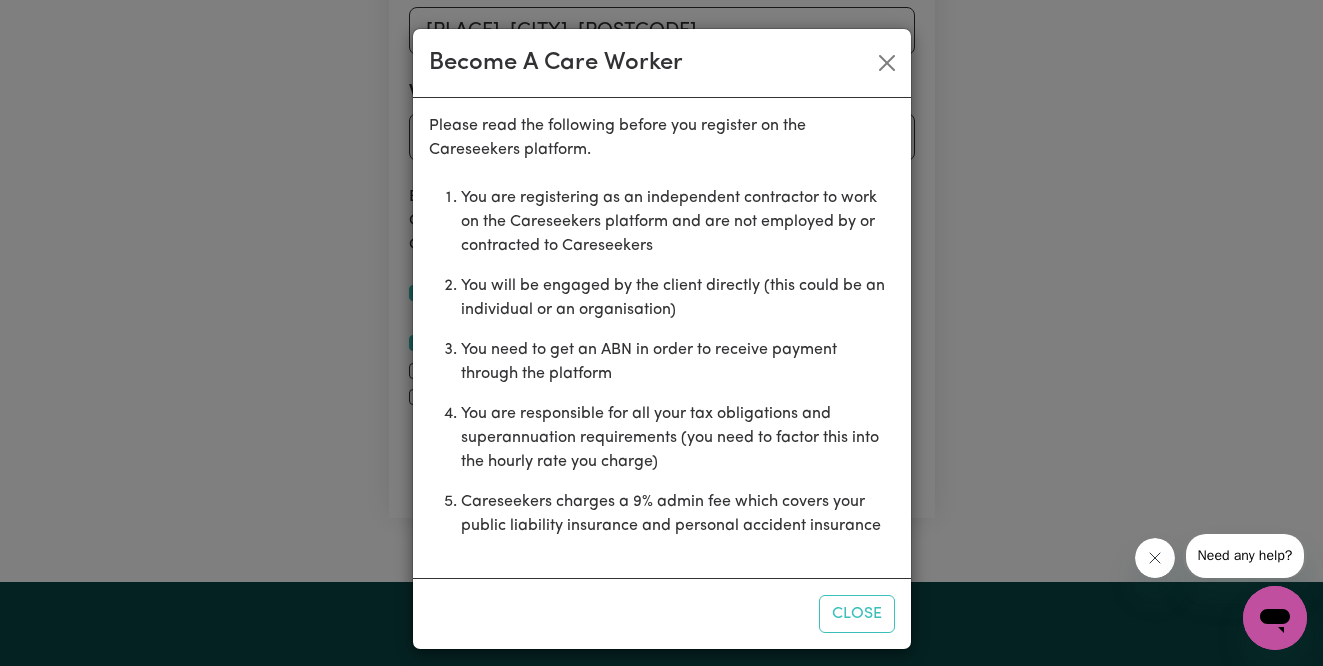 scroll, scrollTop: 12, scrollLeft: 0, axis: vertical 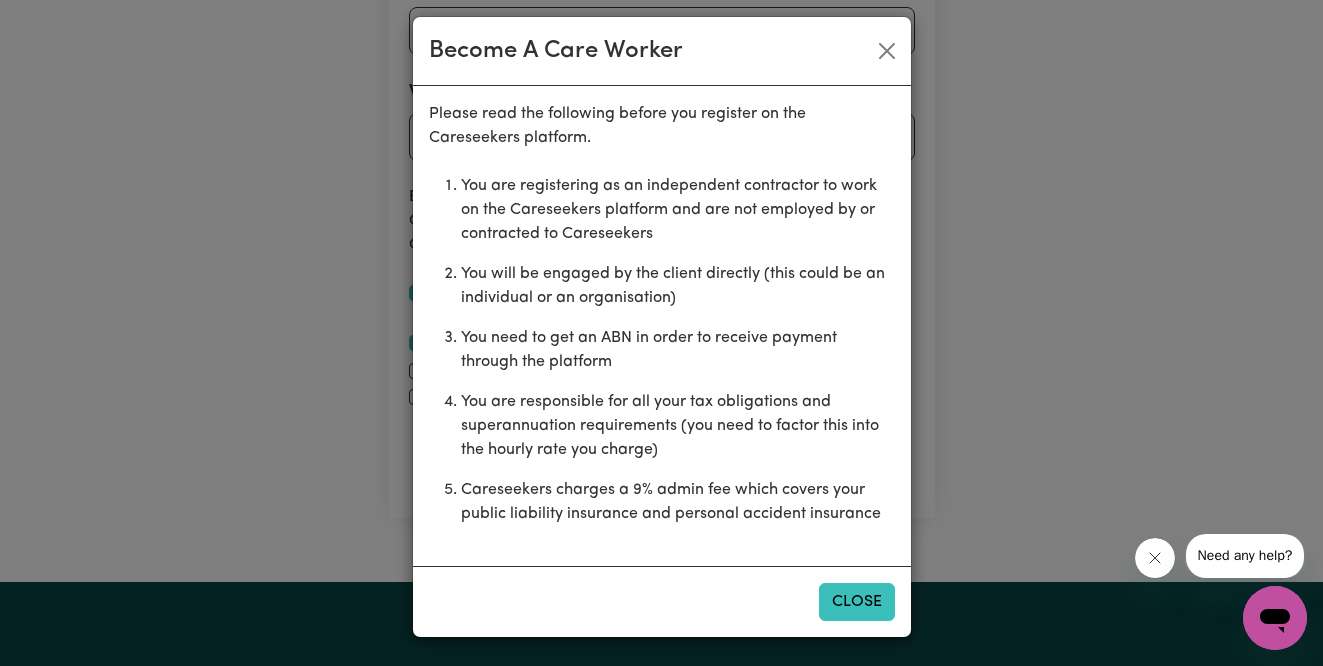 click on "Close" at bounding box center (857, 602) 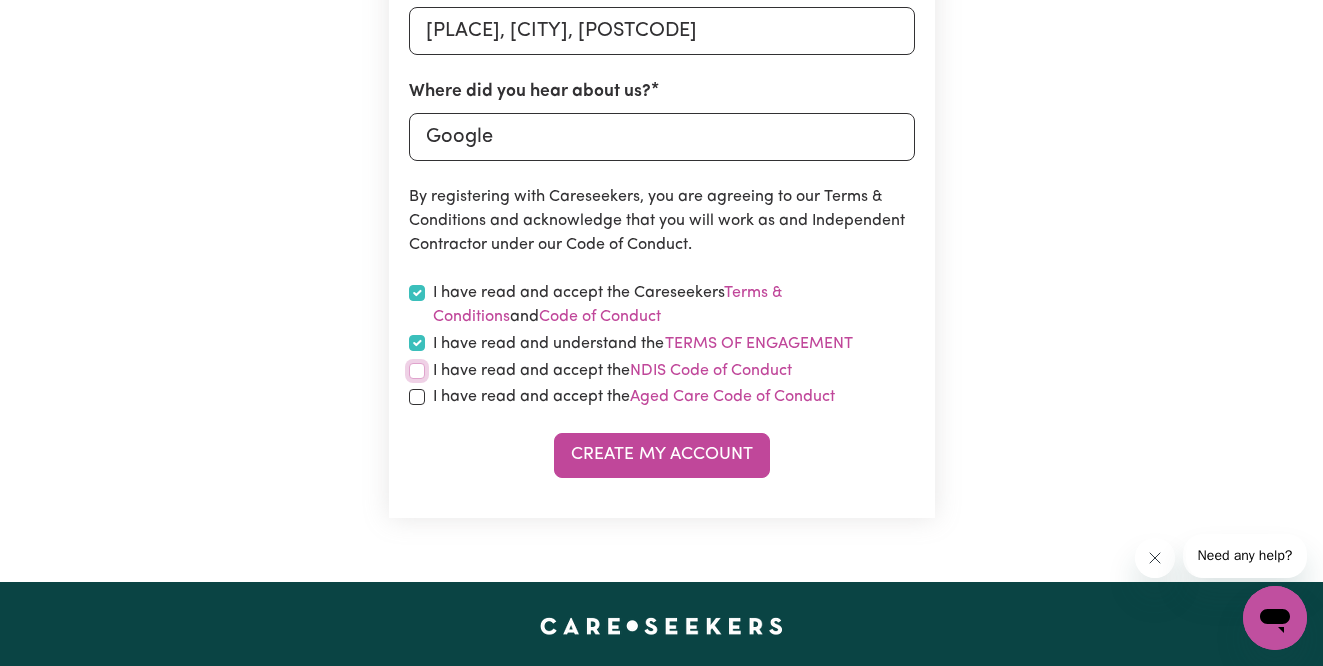 click at bounding box center (417, 371) 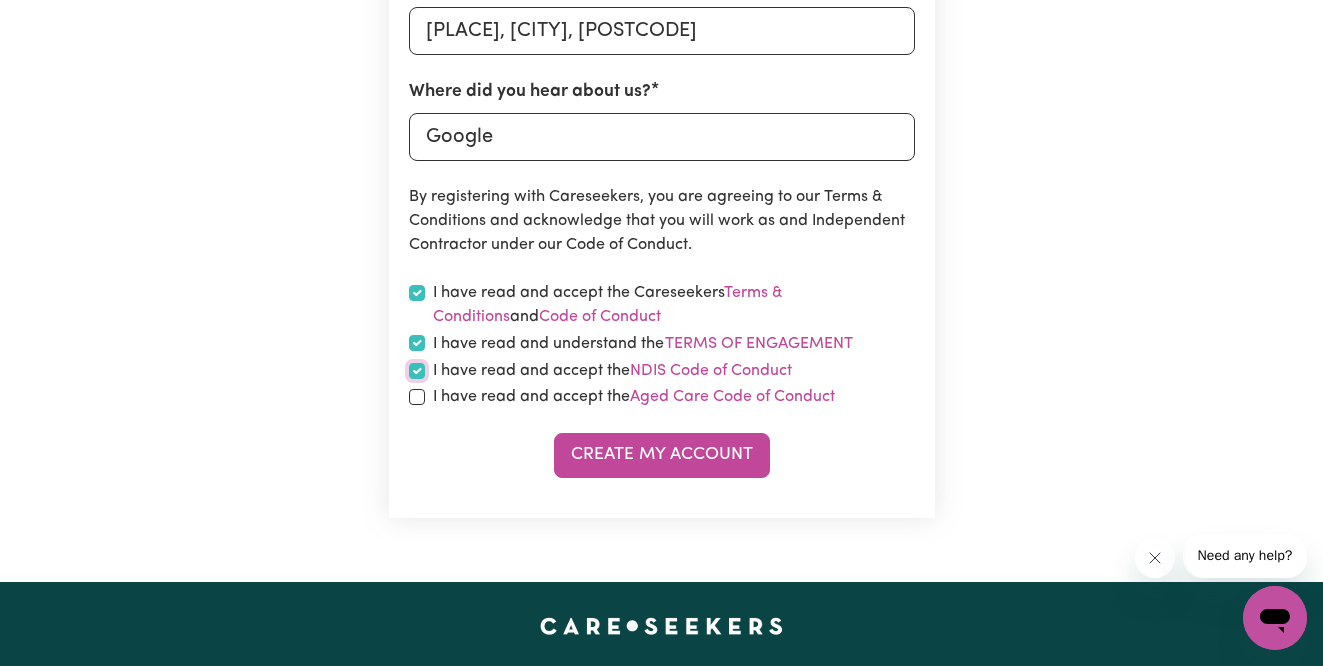checkbox on "true" 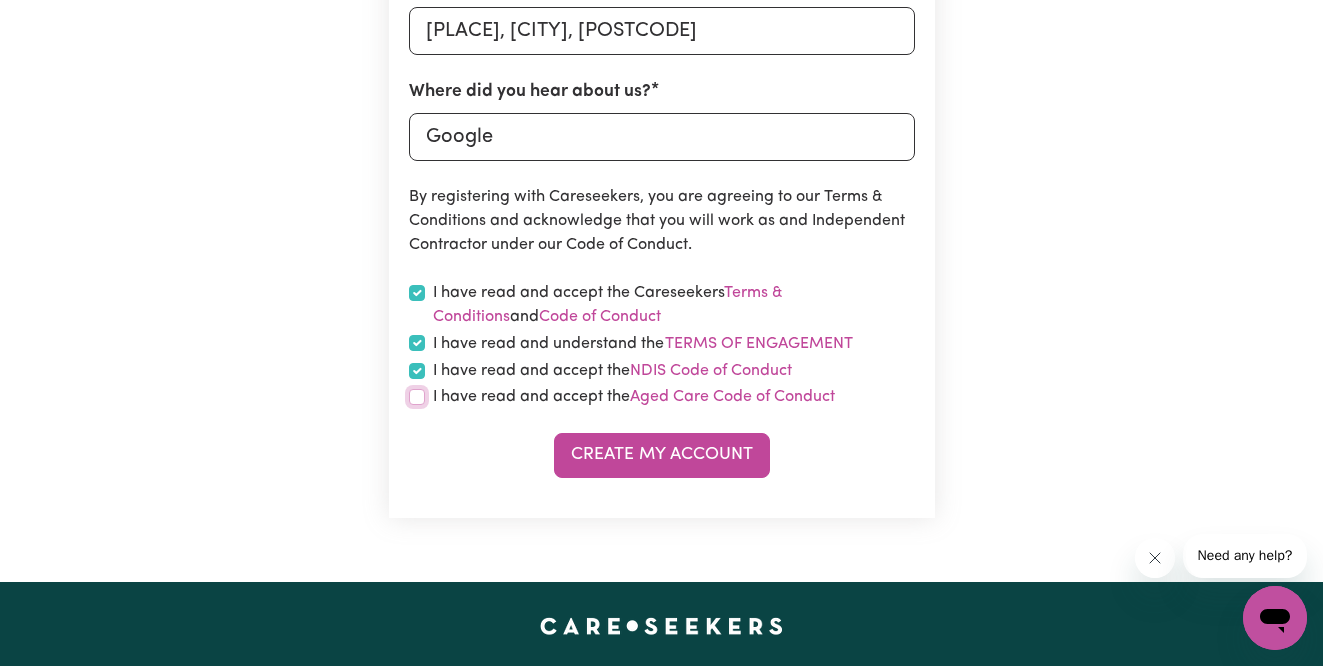 click at bounding box center (417, 397) 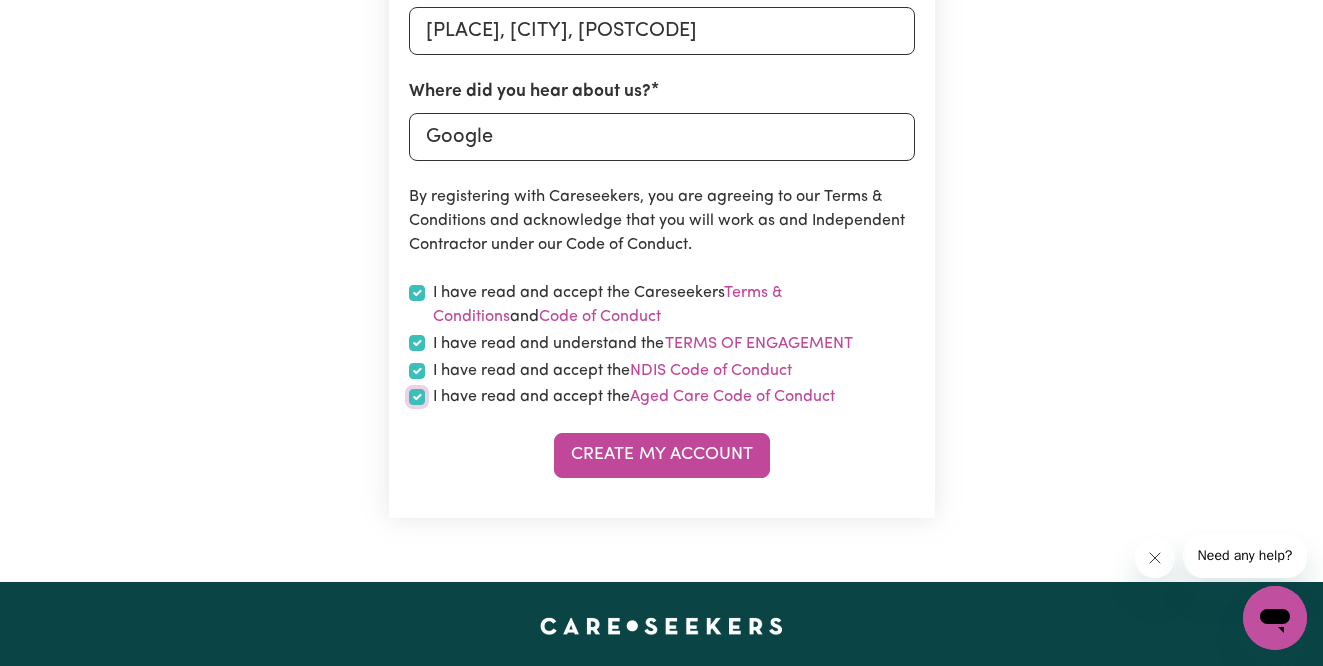 checkbox on "true" 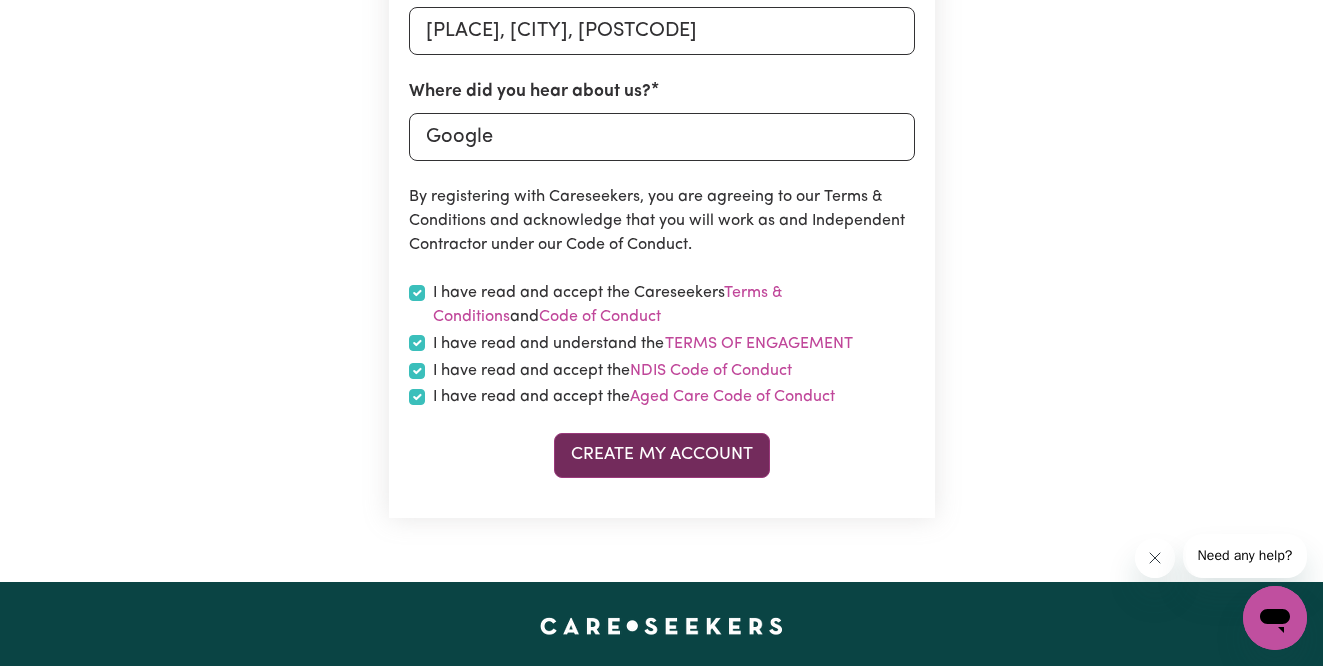 click on "Create My Account" at bounding box center [662, 455] 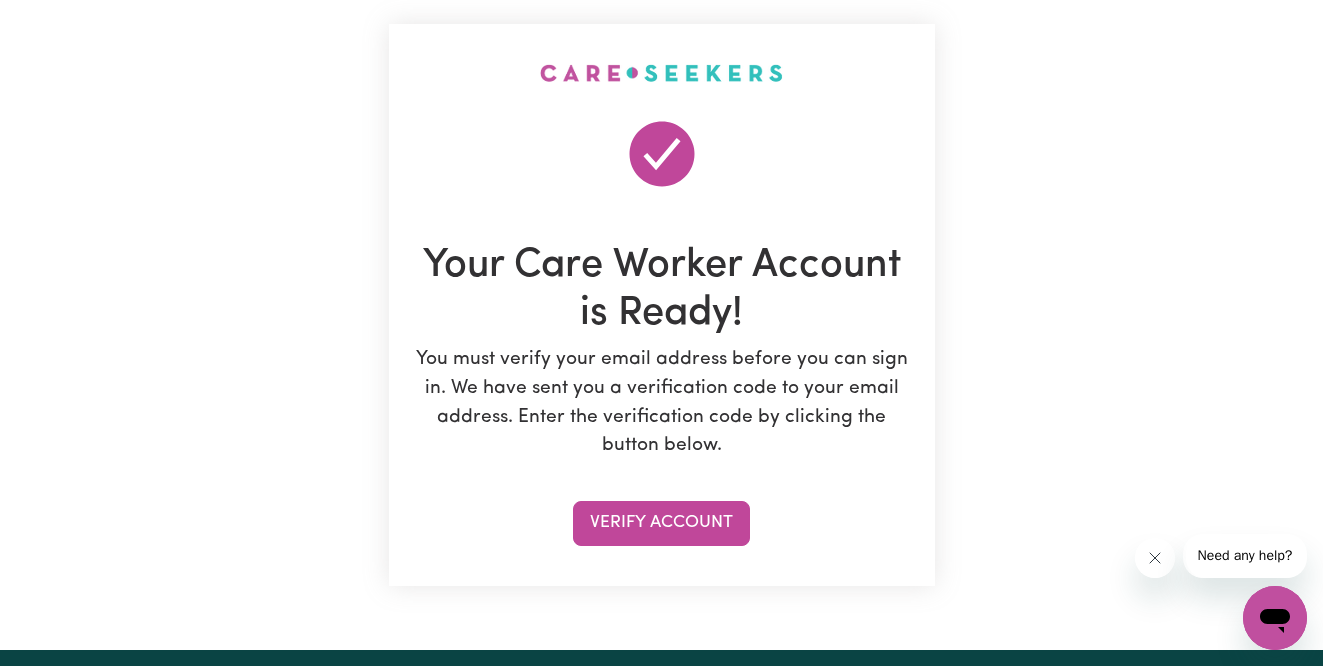 scroll, scrollTop: 122, scrollLeft: 0, axis: vertical 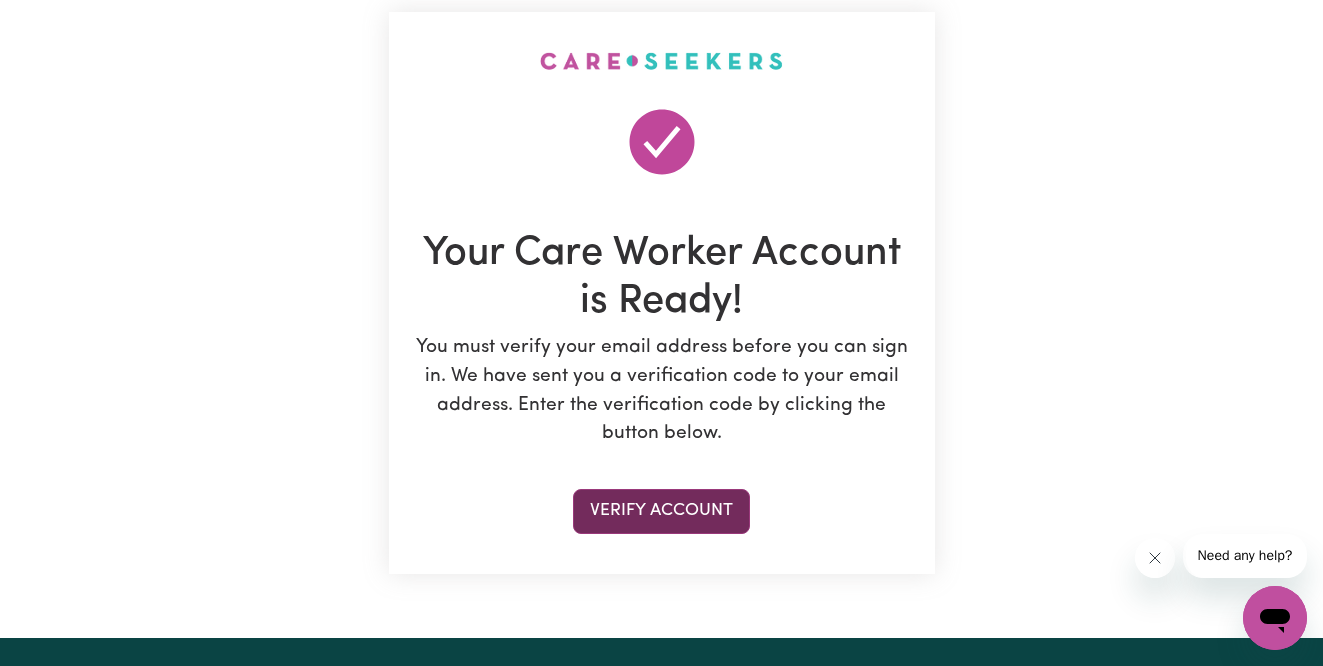 click on "Verify Account" at bounding box center [661, 511] 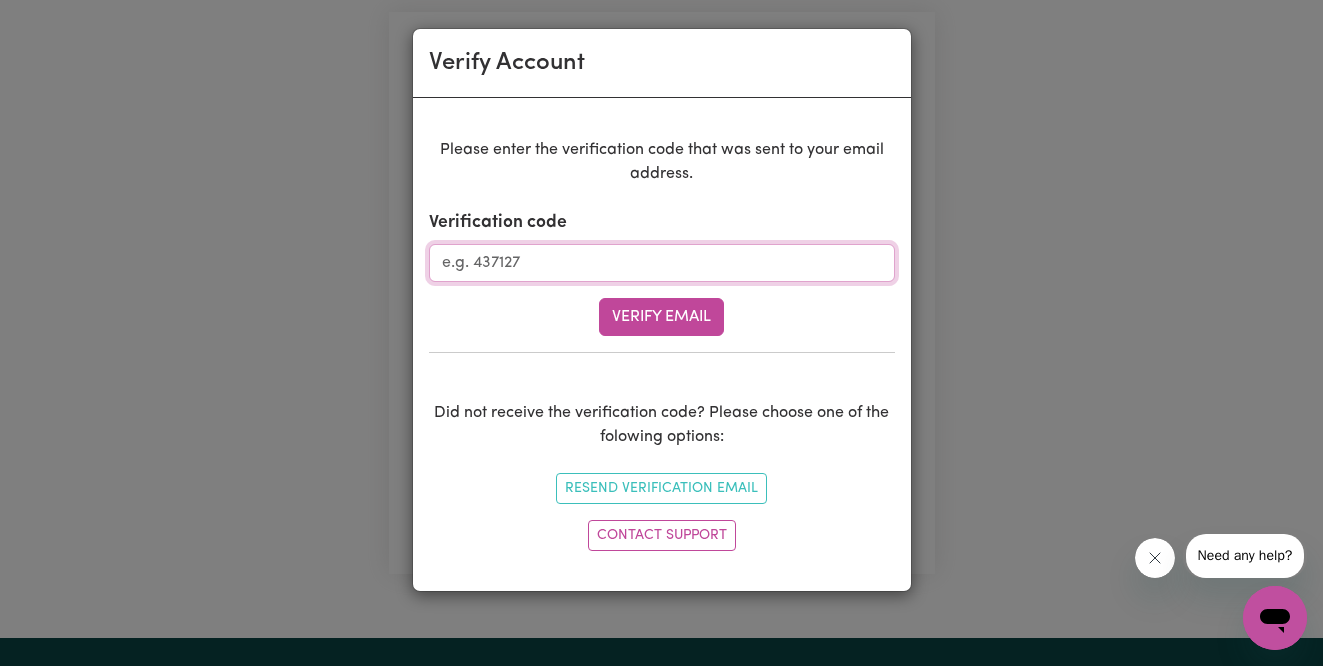 click on "Verification code" at bounding box center (662, 263) 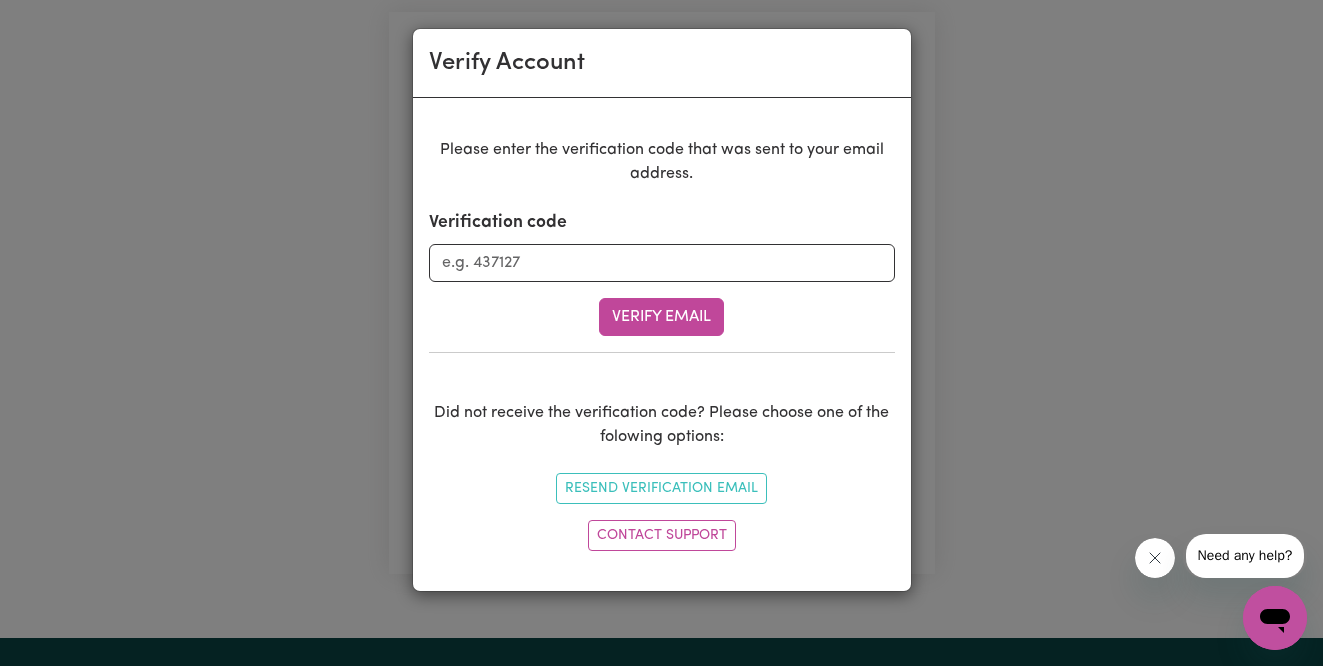 click on "Verify Account Please enter the verification code that was sent to your email address. Verification code Verify Email Did not receive the verification code? Please choose one of the folowing options: Resend Verification Email Contact Support" at bounding box center [661, 333] 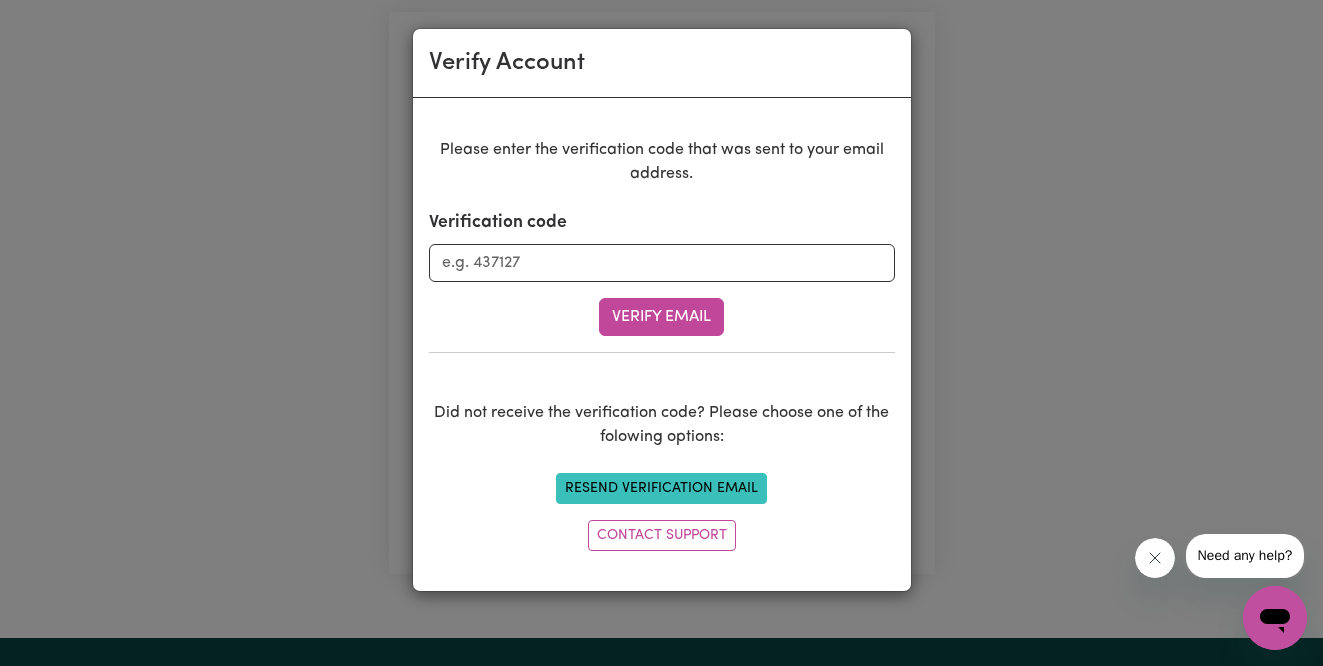 click on "Resend Verification Email" at bounding box center [661, 488] 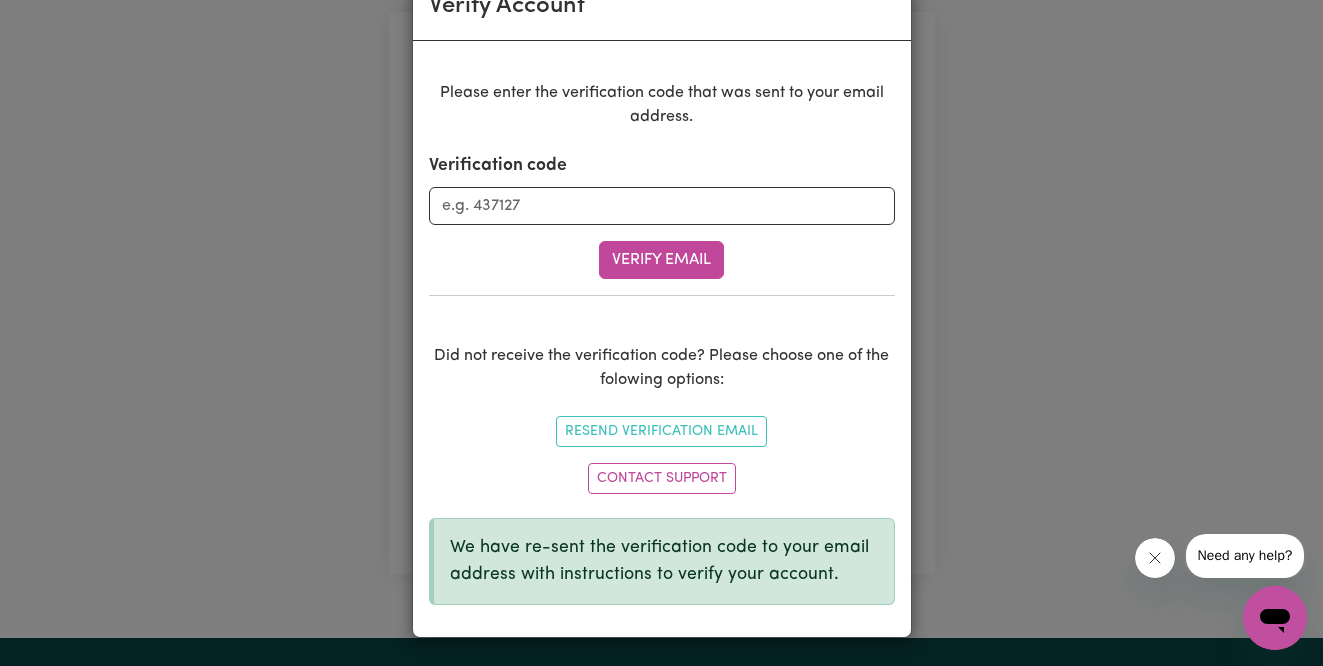 scroll, scrollTop: 0, scrollLeft: 0, axis: both 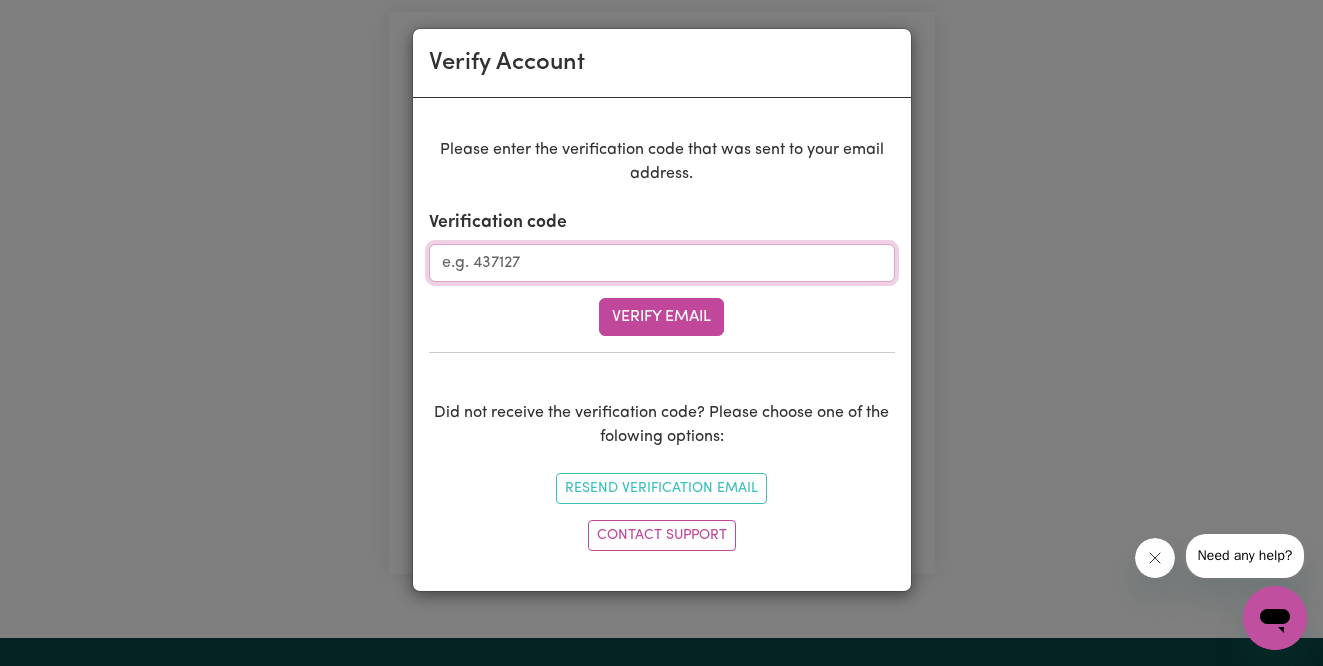 click on "Verification code" at bounding box center [662, 263] 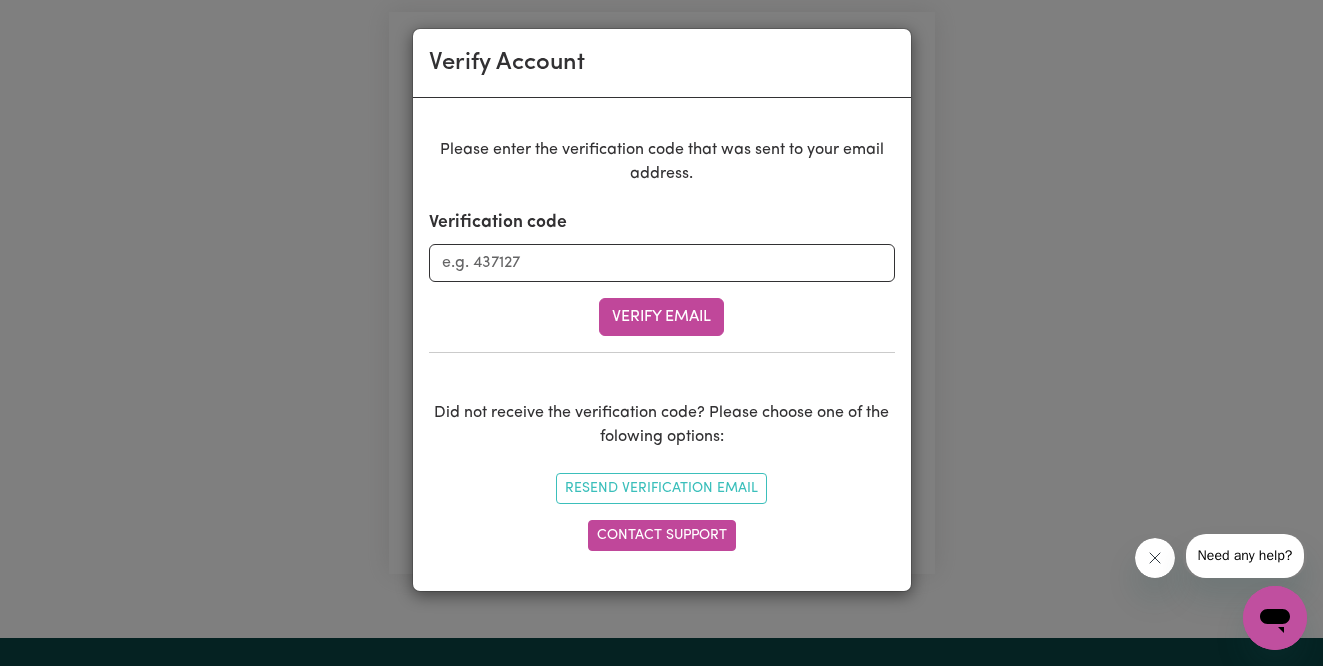 click on "Contact Support" at bounding box center [662, 535] 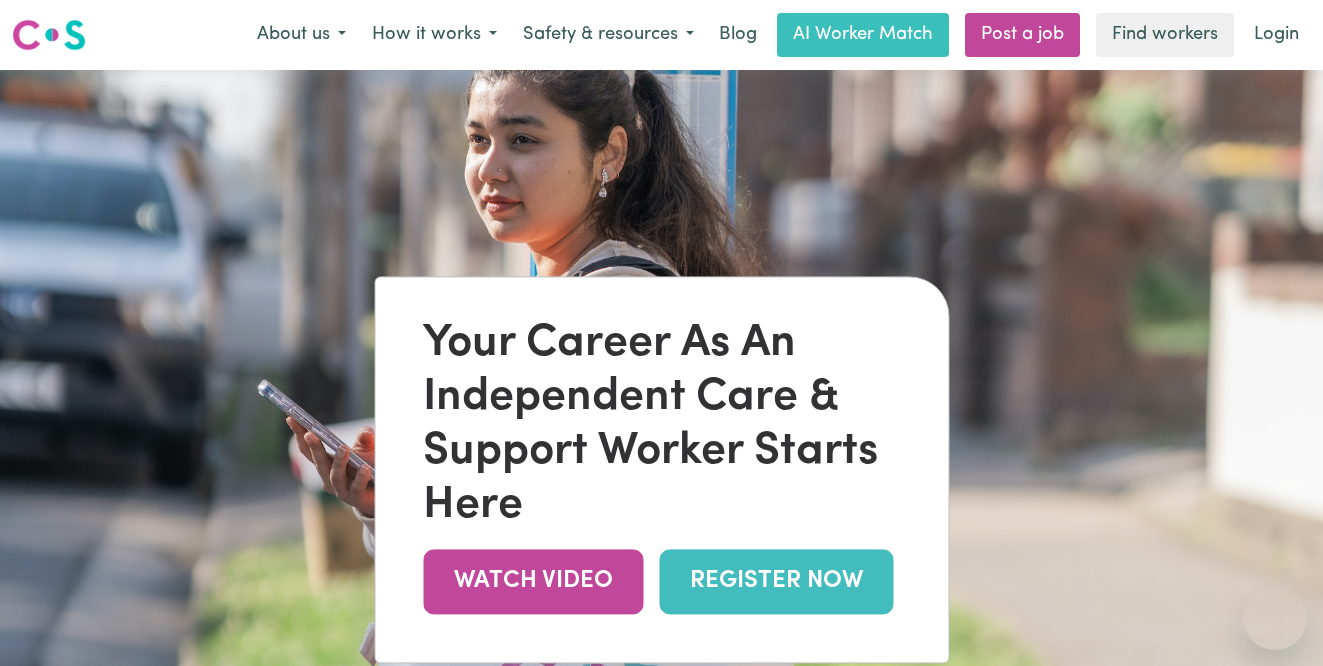 scroll, scrollTop: 123, scrollLeft: 0, axis: vertical 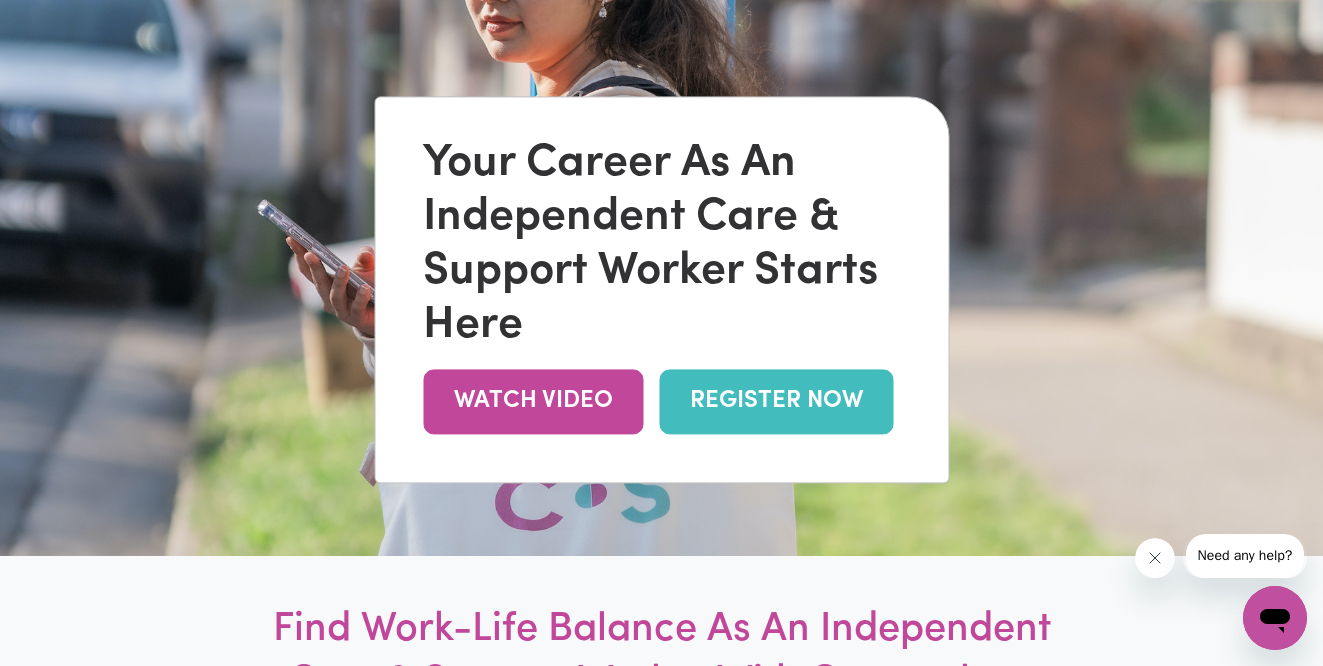 click on "REGISTER NOW" at bounding box center (776, 401) 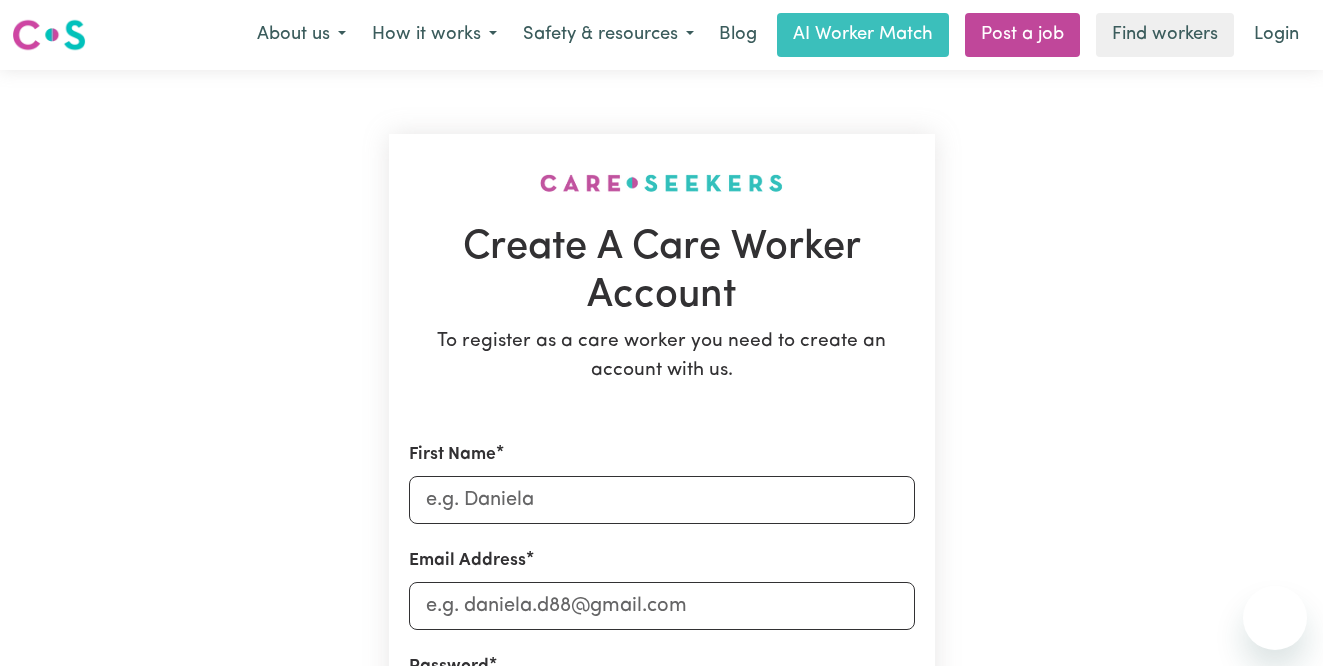 scroll, scrollTop: 0, scrollLeft: 0, axis: both 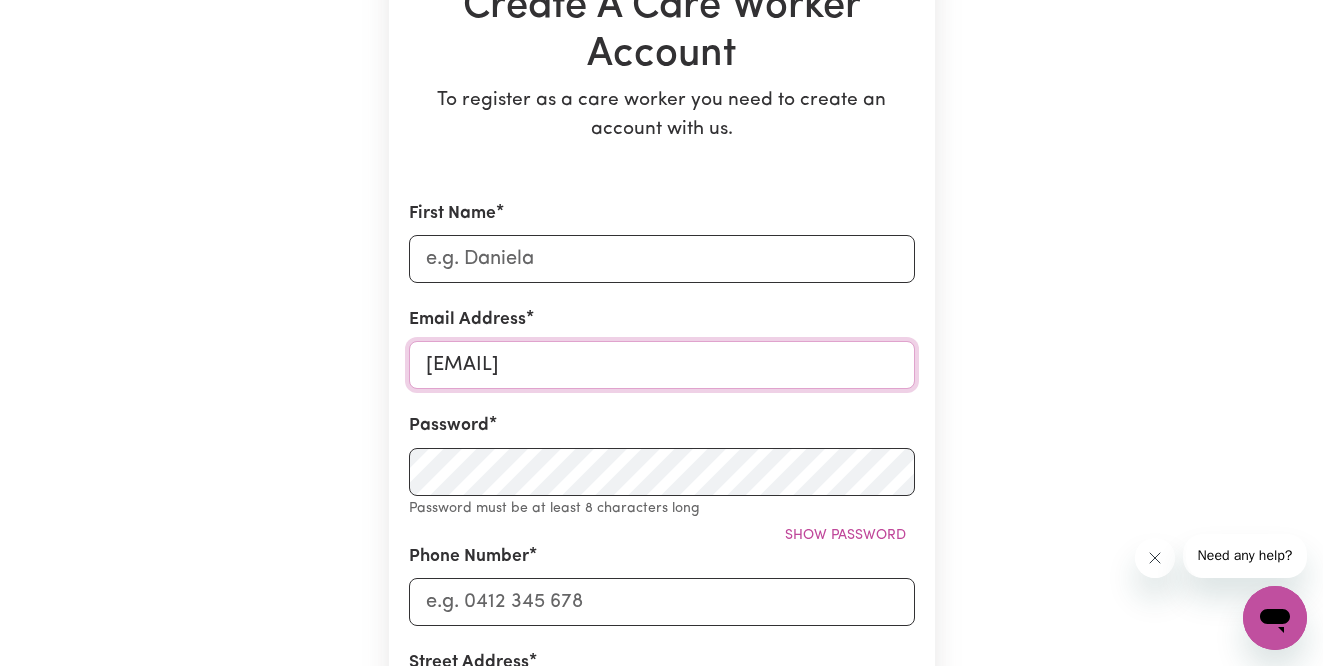 click on "[EMAIL]" at bounding box center (662, 365) 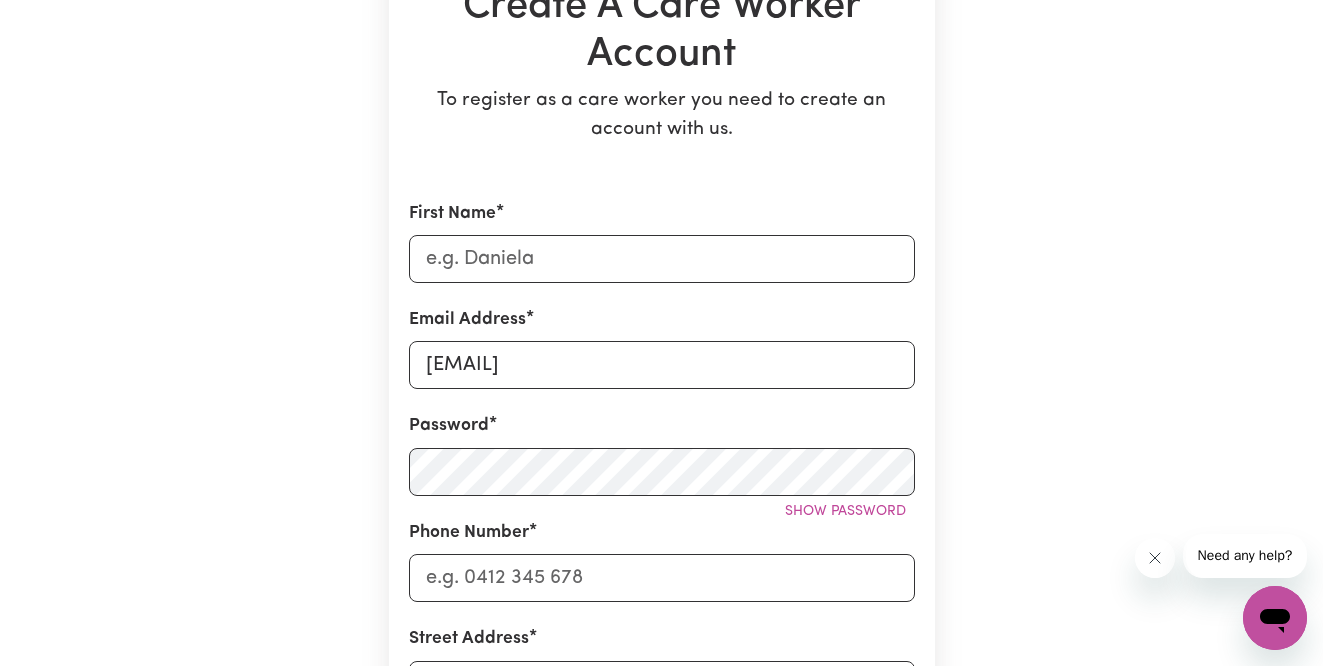 click on "[EMAIL]" at bounding box center (662, 365) 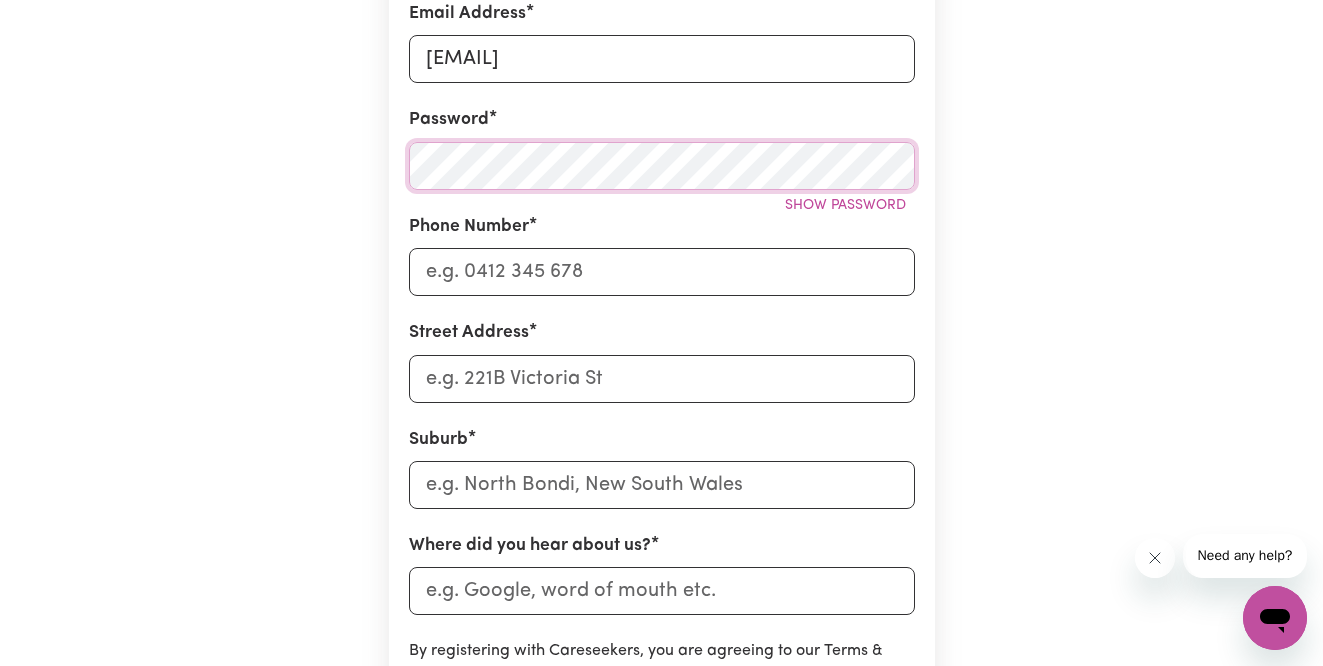 scroll, scrollTop: 563, scrollLeft: 0, axis: vertical 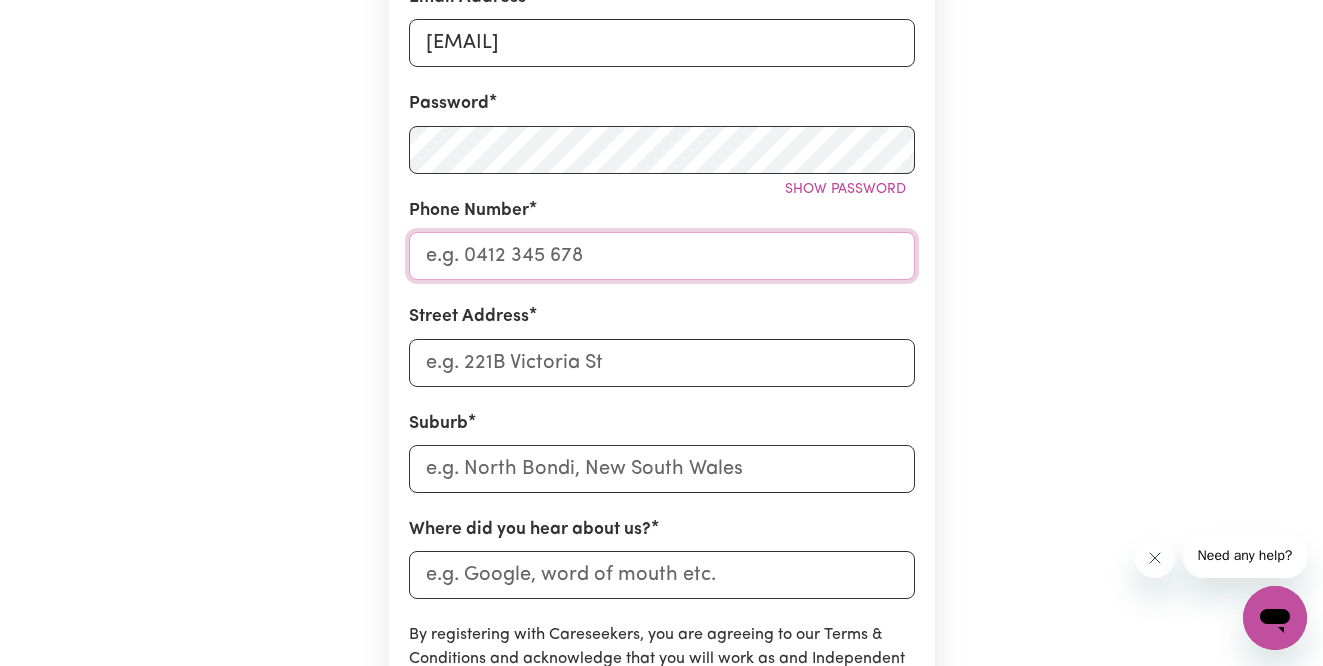 click on "Phone Number" at bounding box center (662, 256) 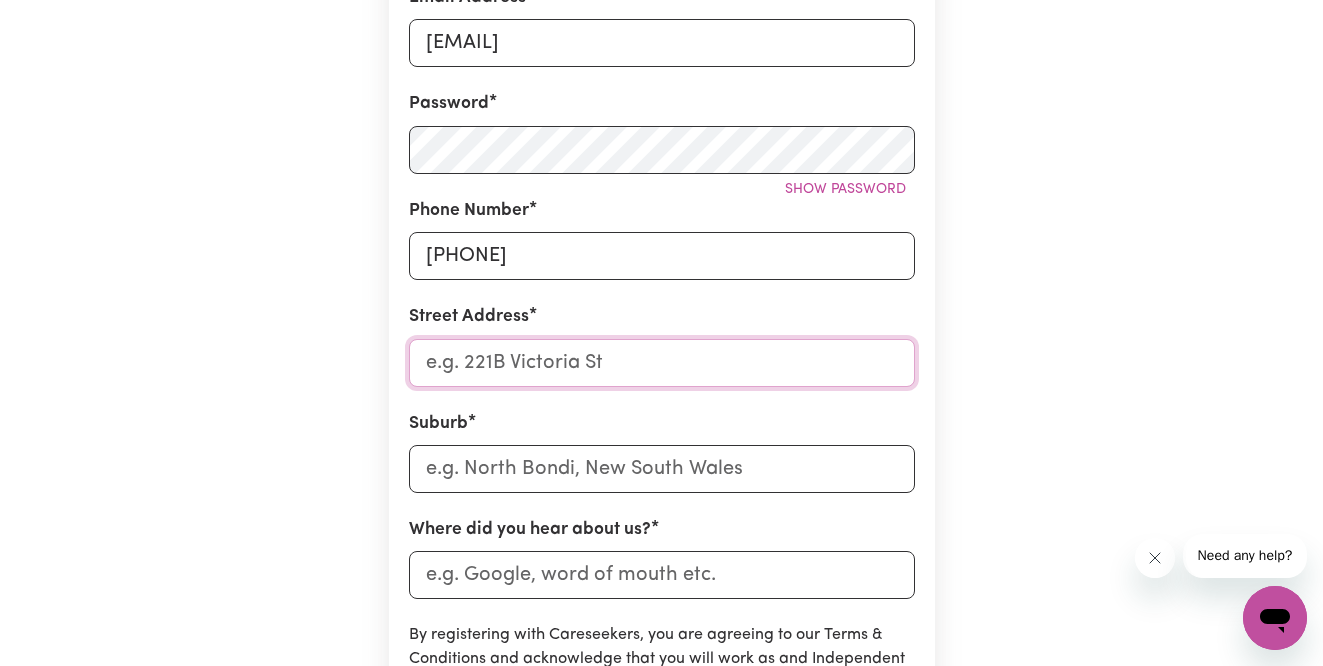 click on "Street Address" at bounding box center [662, 363] 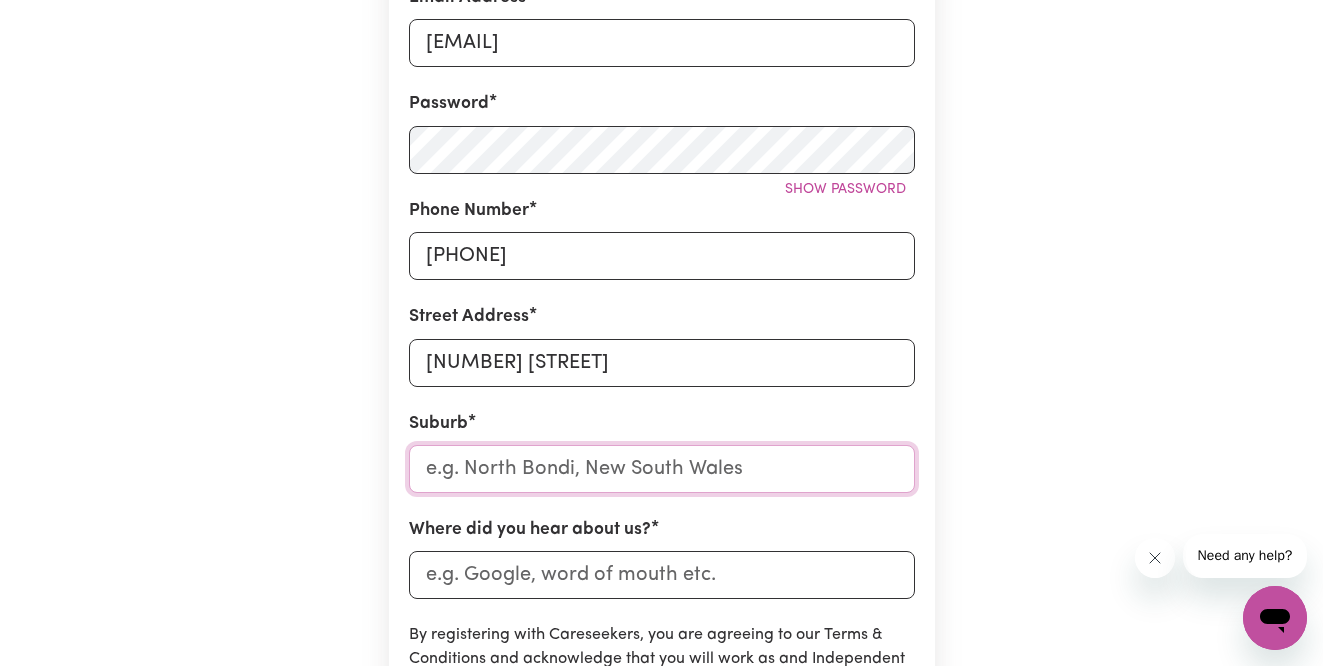 click at bounding box center [662, 469] 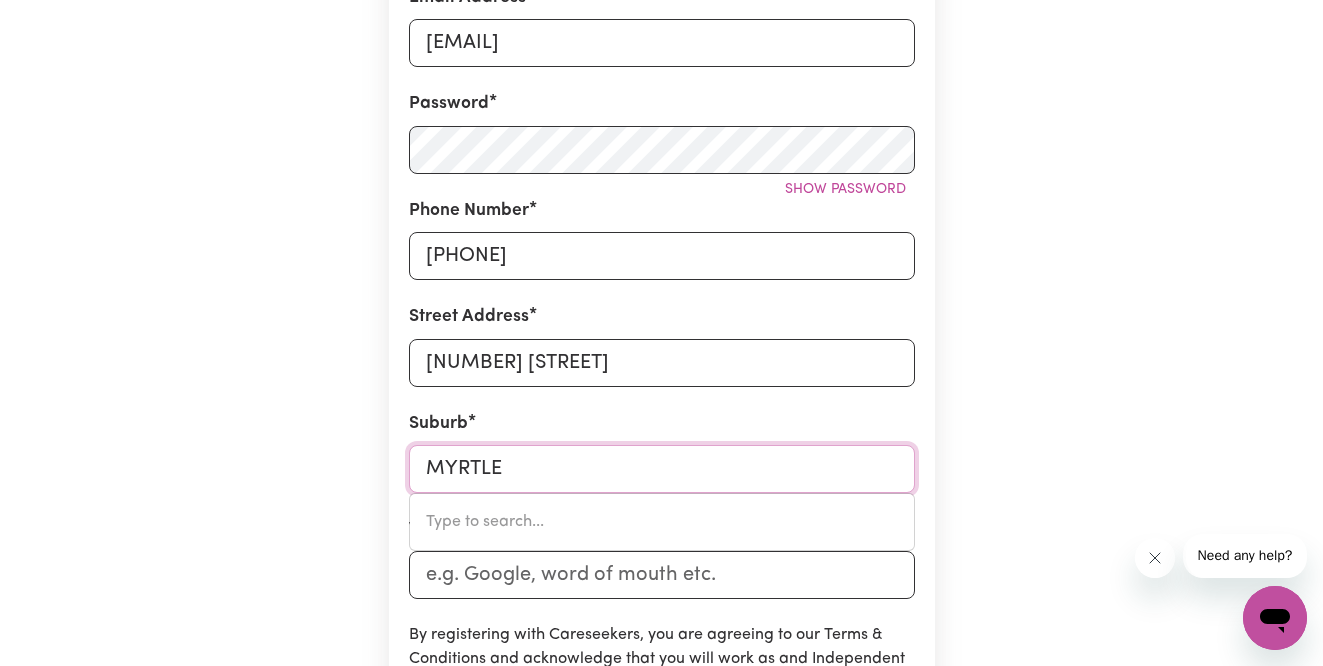 type on "MYRTLE" 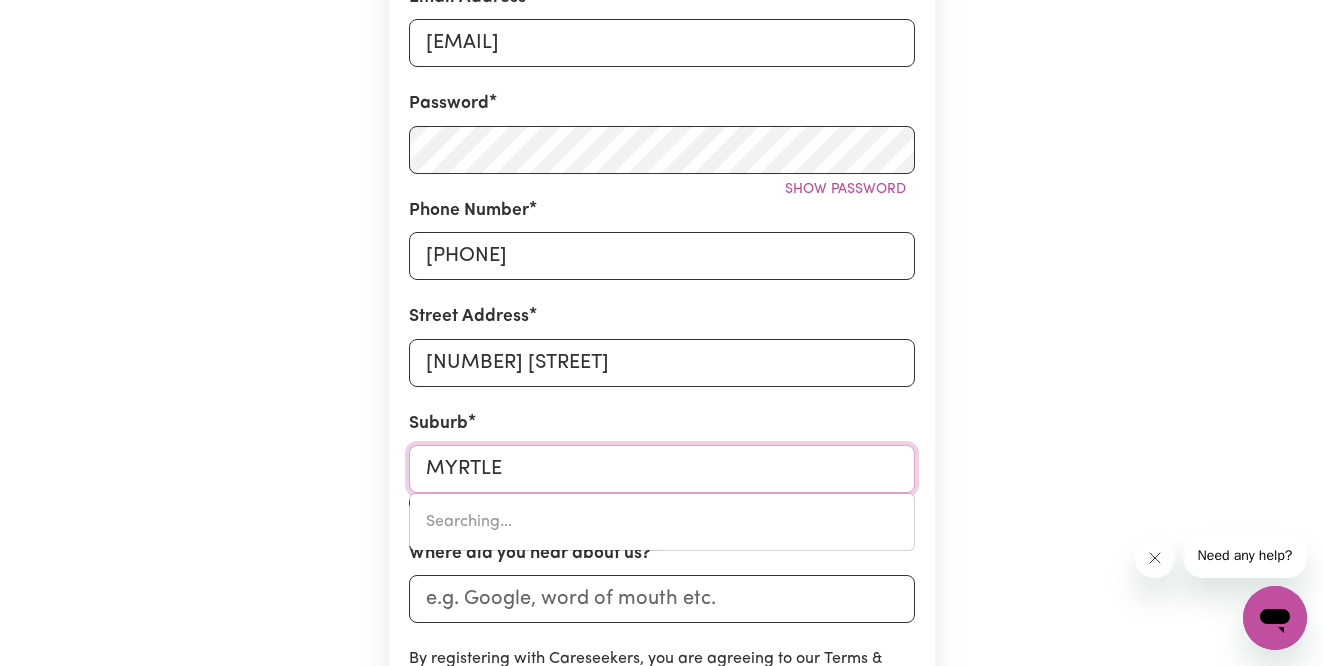 type on "Myrtle BANK, [STATE], [POSTAL_CODE]" 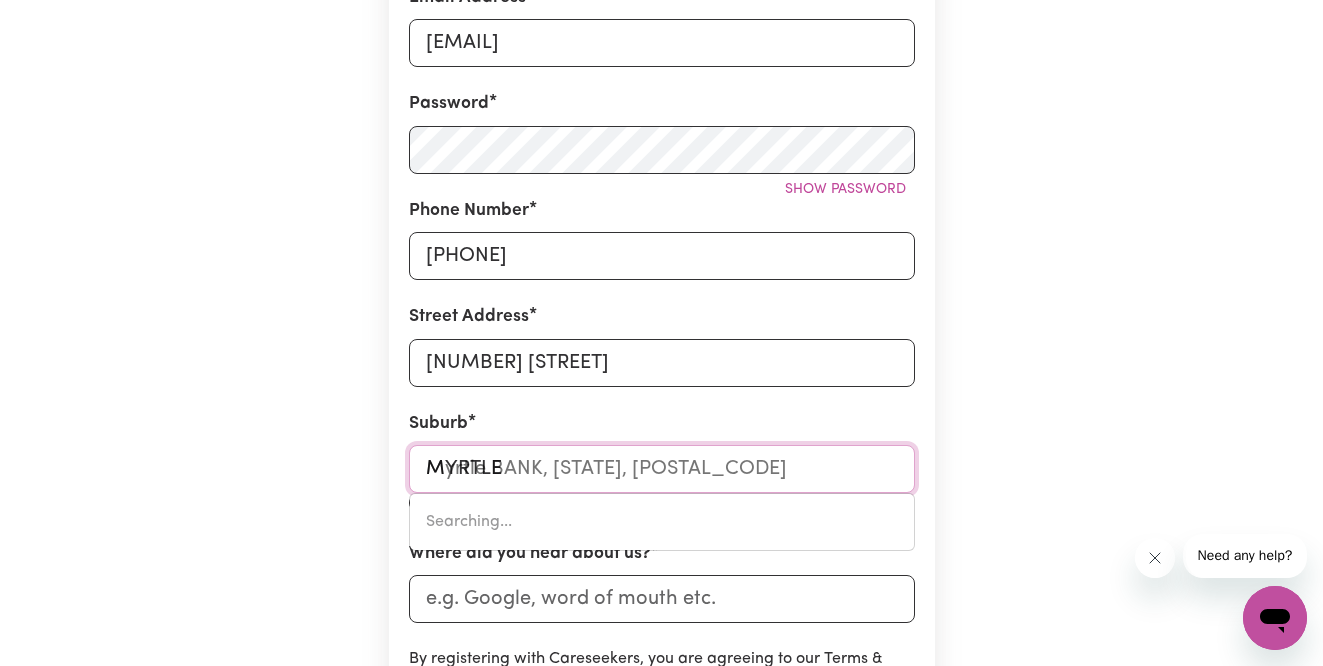 type on "MYRTLE CREEK" 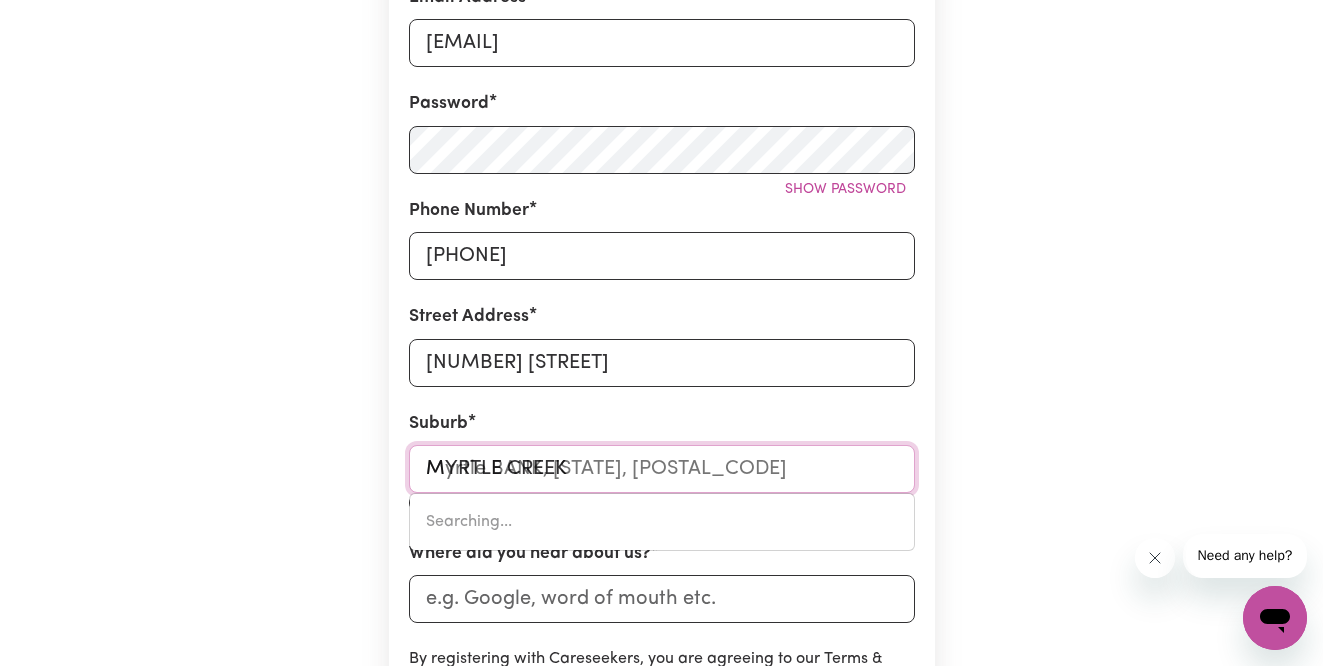 type 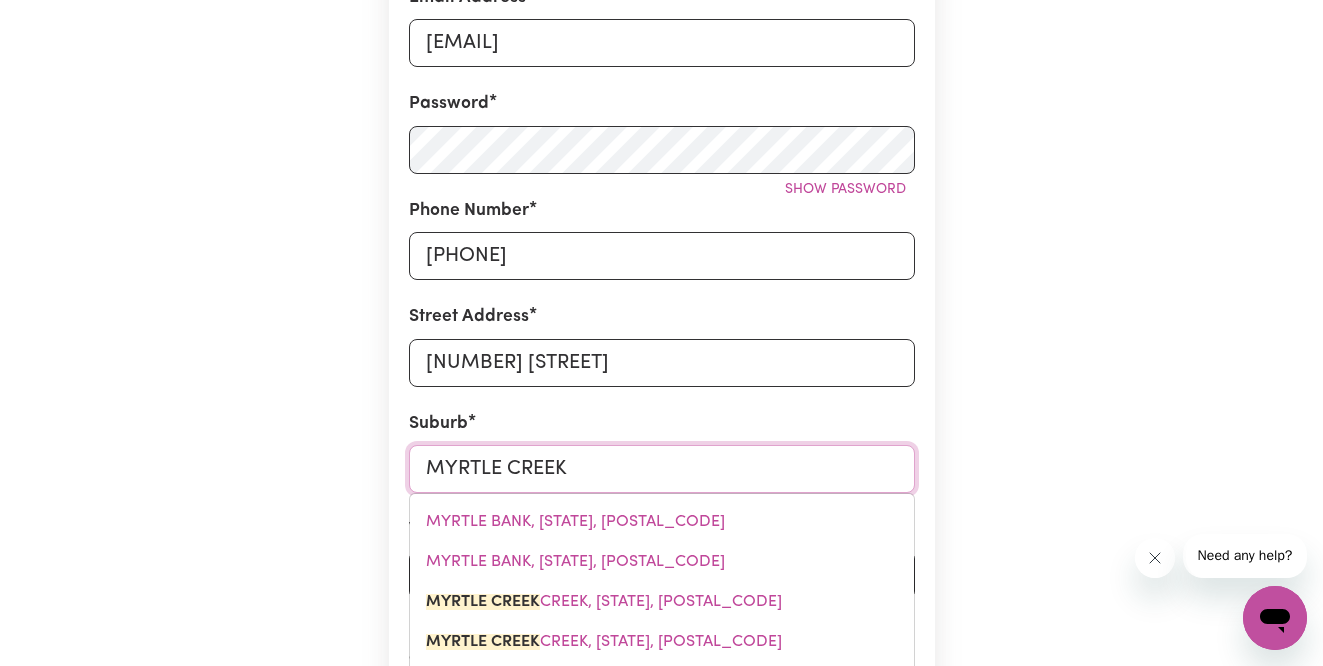 type on "Myrtle CREEK" 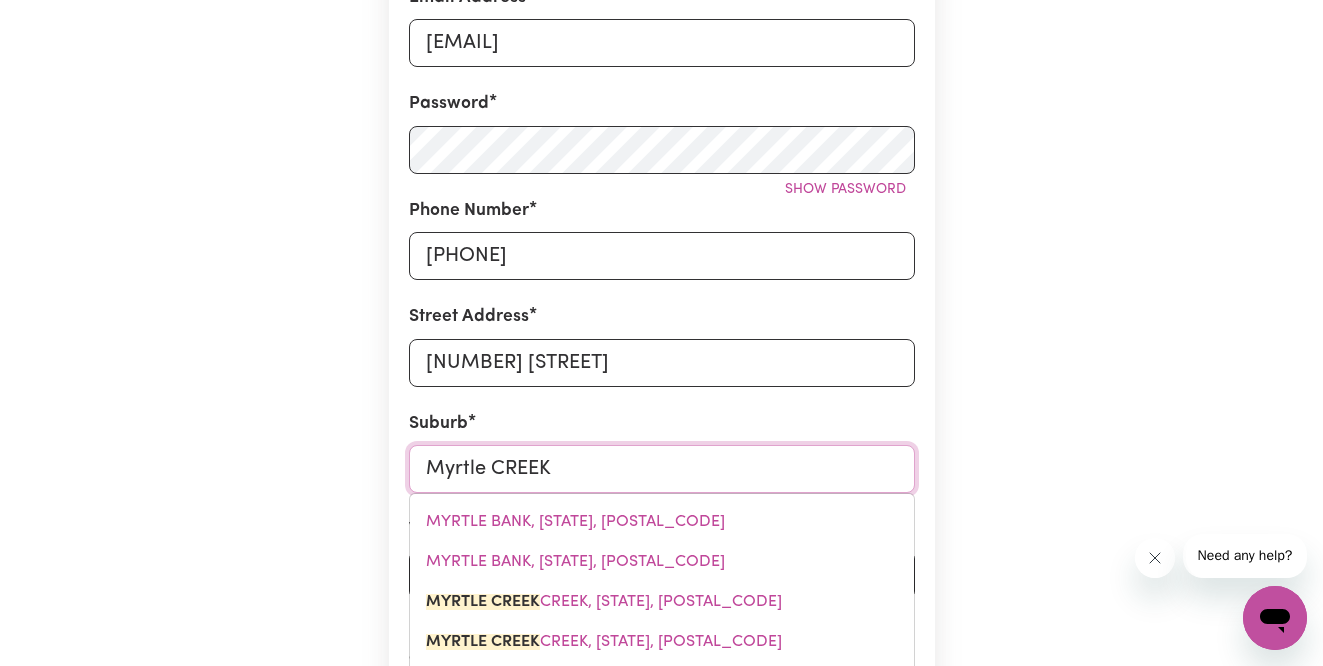 type on "Myrtle CREEK, [STATE], [POSTAL_CODE]" 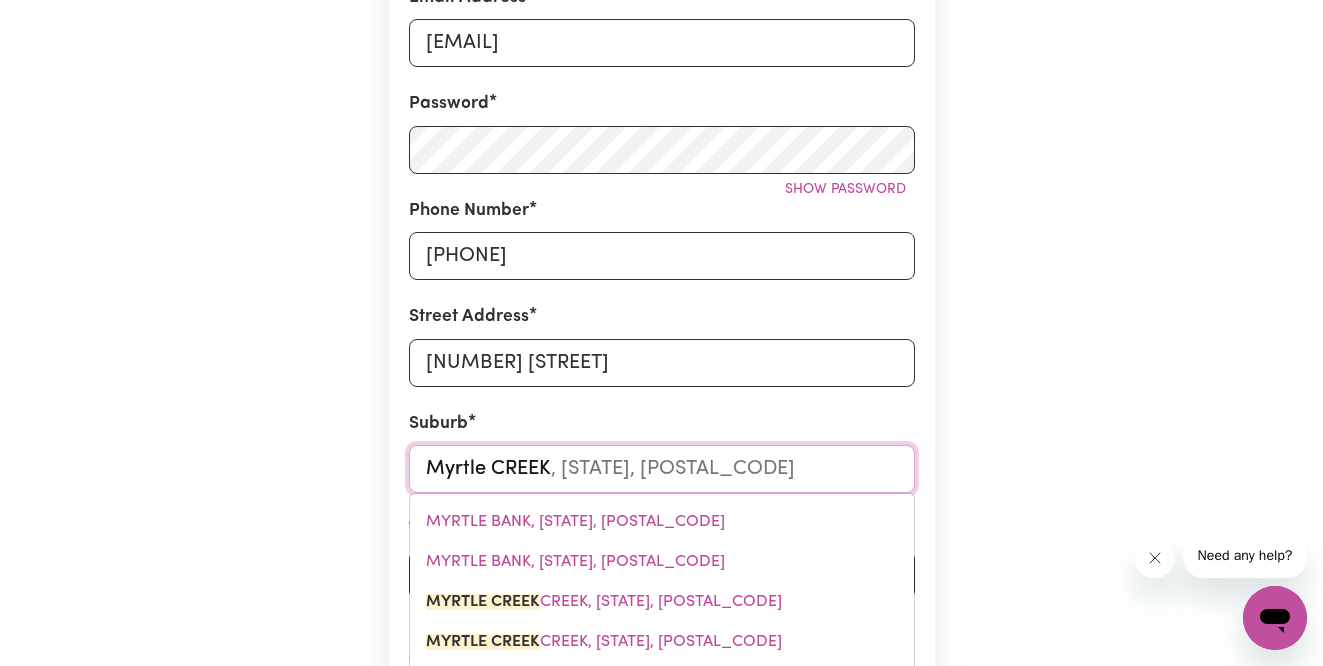 type on "Myrtle CREEK" 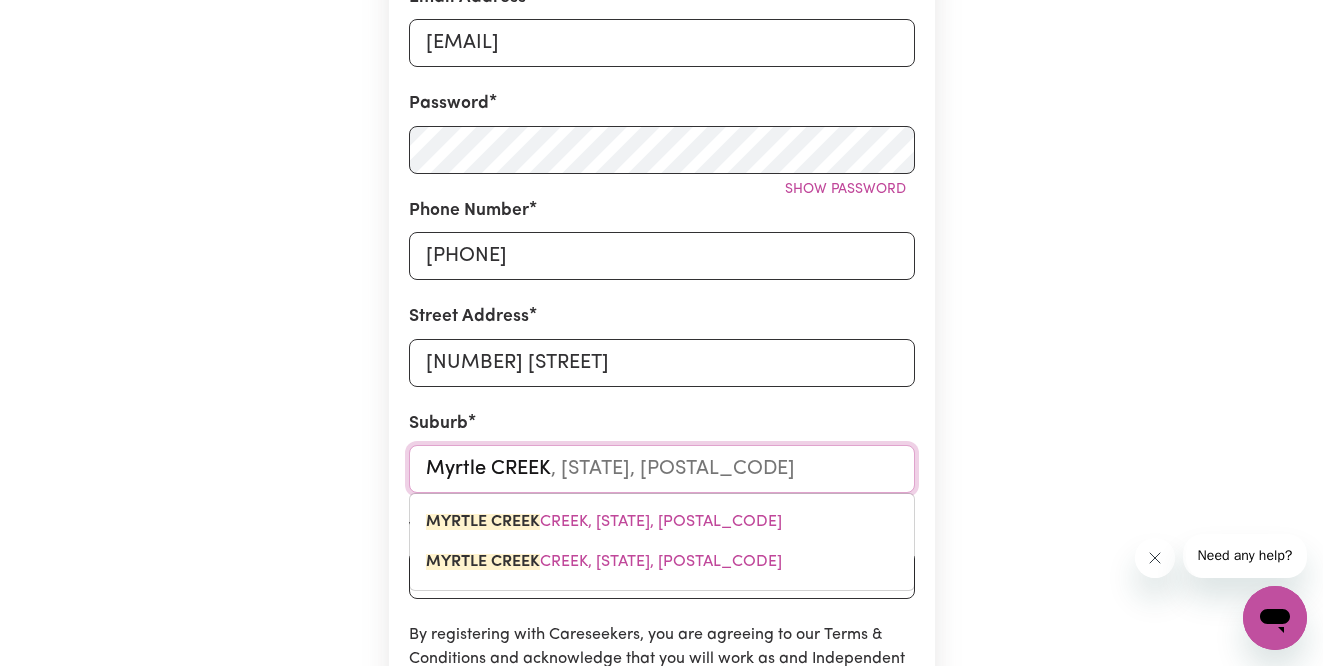 type on "Myrtle CREEK" 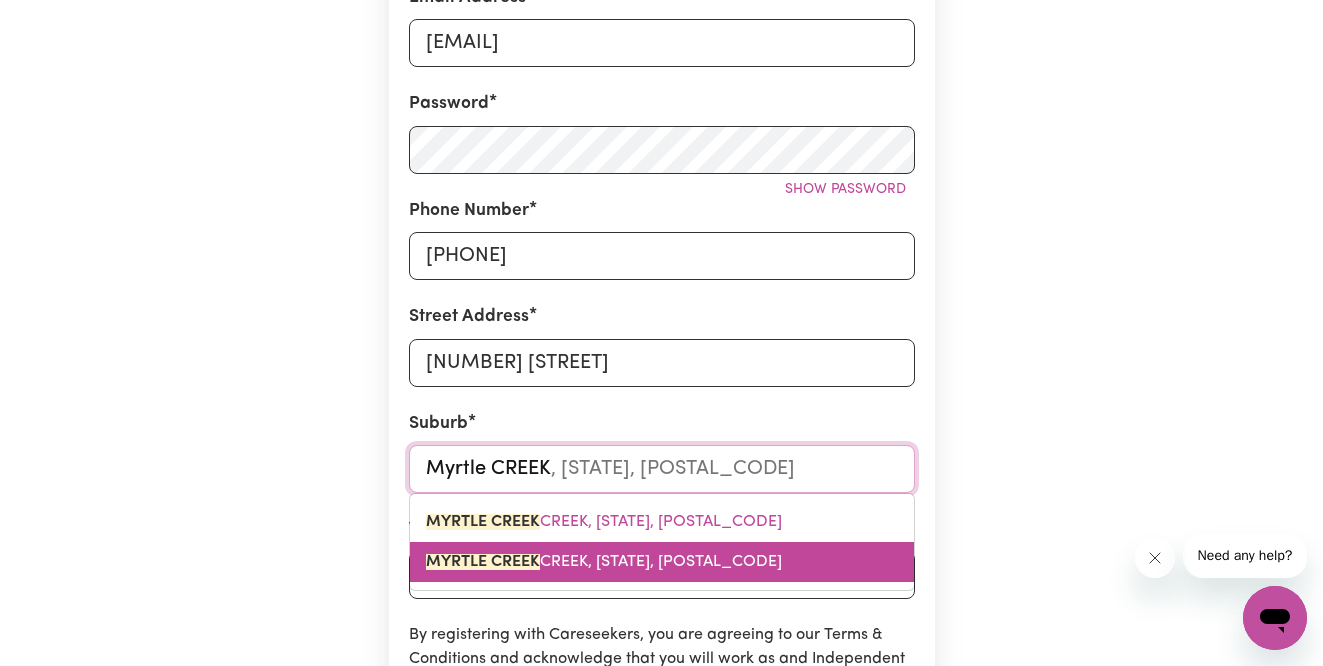click on "MYRTLE CREEK, [STATE], [POSTAL_CODE]" at bounding box center (604, 562) 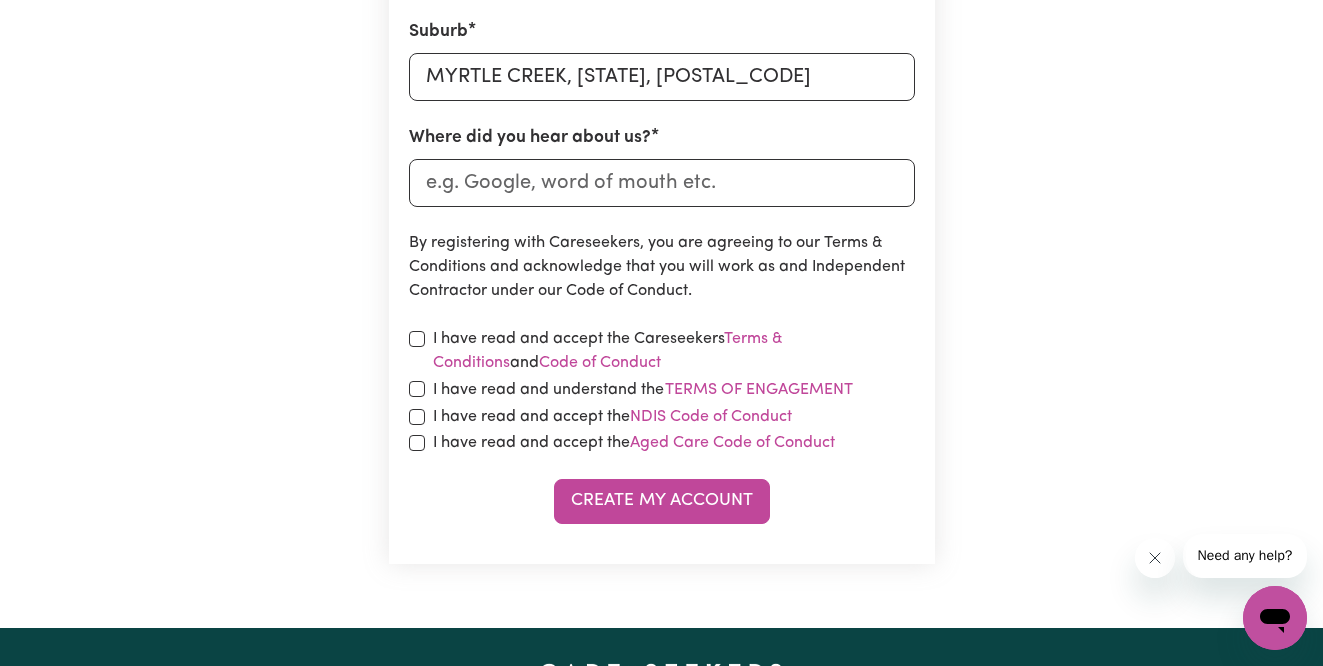 scroll, scrollTop: 940, scrollLeft: 0, axis: vertical 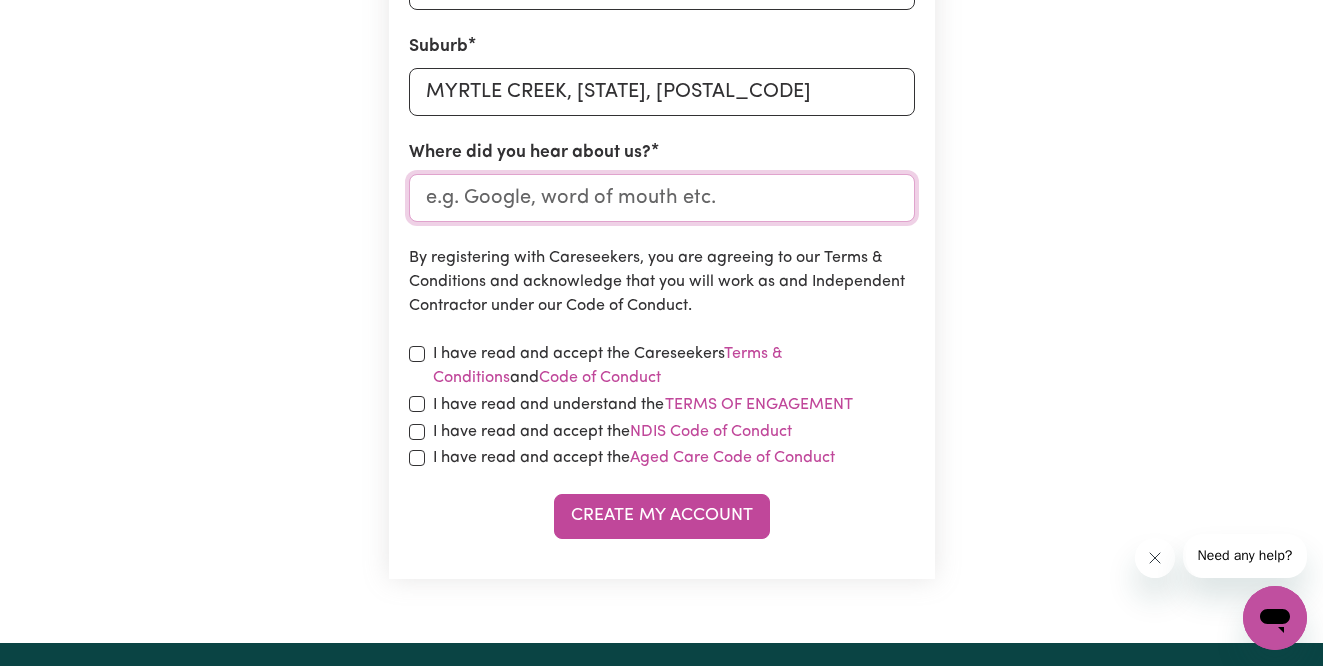 click on "Where did you hear about us?" at bounding box center [662, 198] 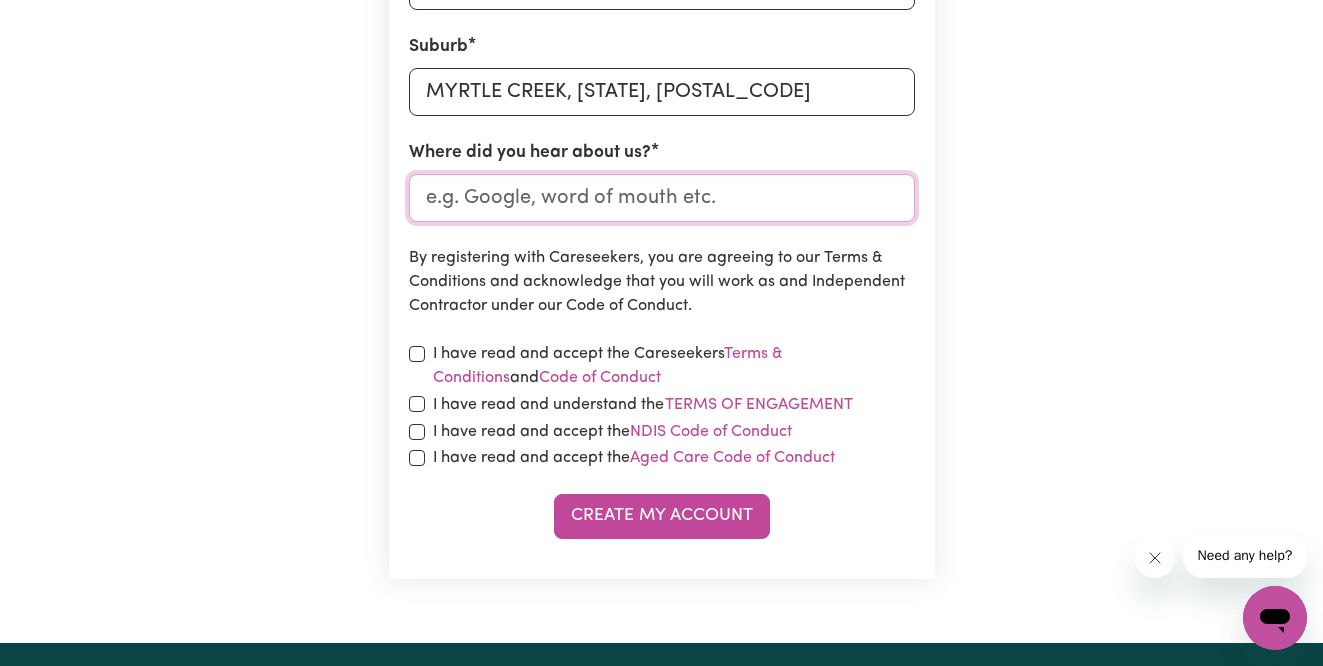 type on "Google" 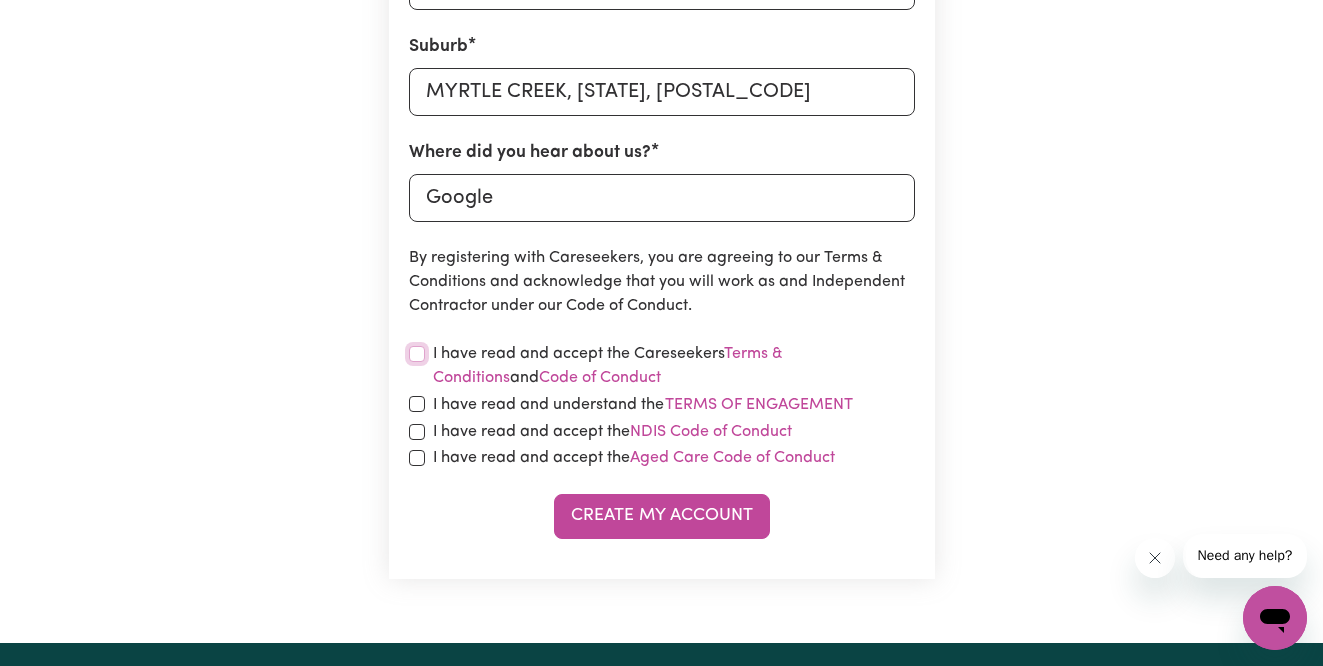 click at bounding box center (417, 354) 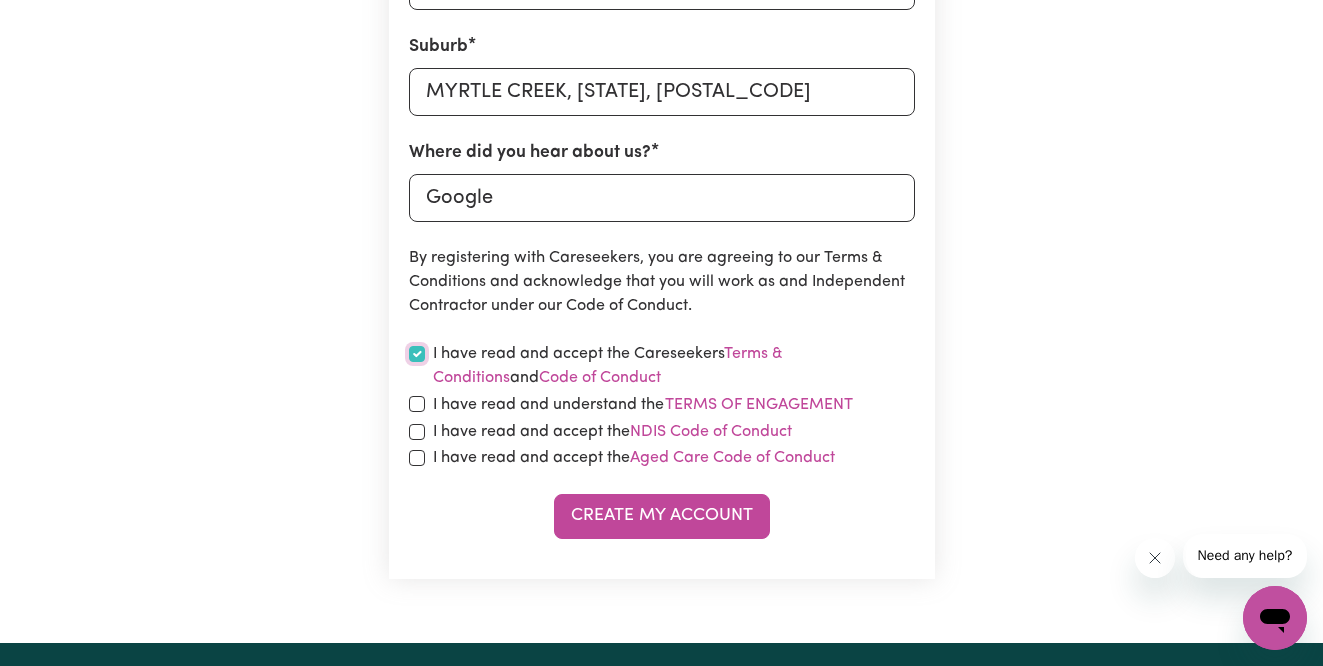 checkbox on "true" 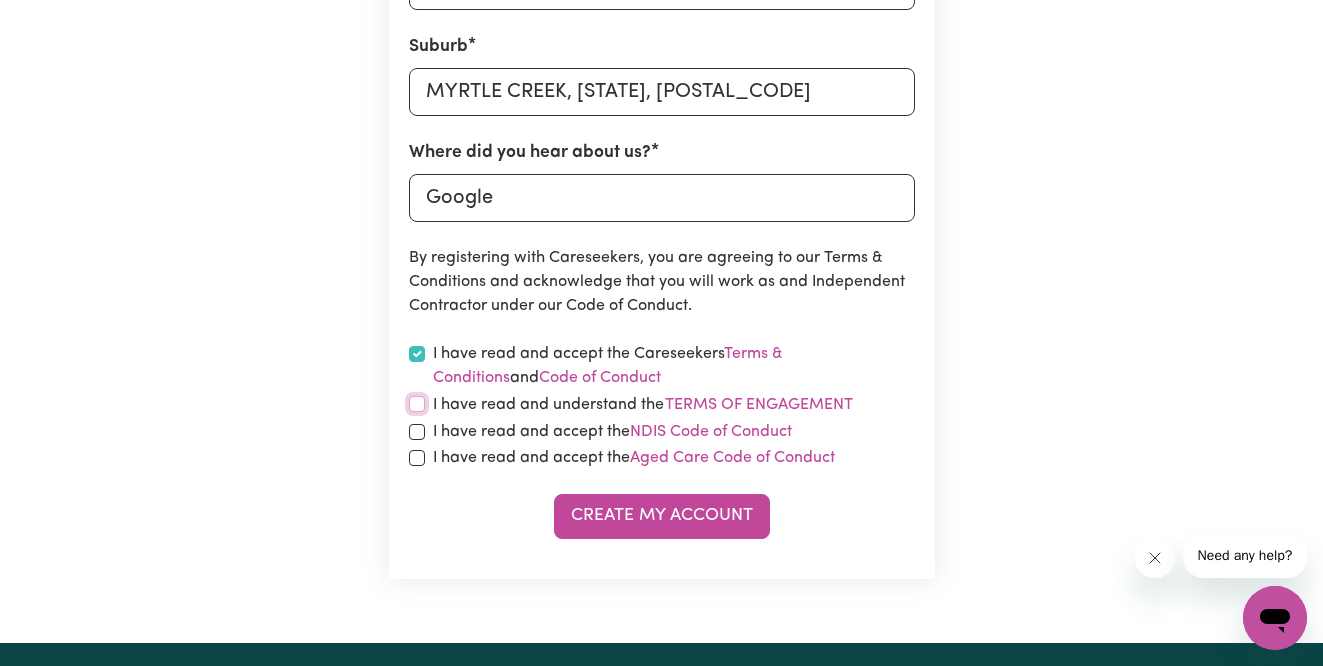 click at bounding box center [417, 404] 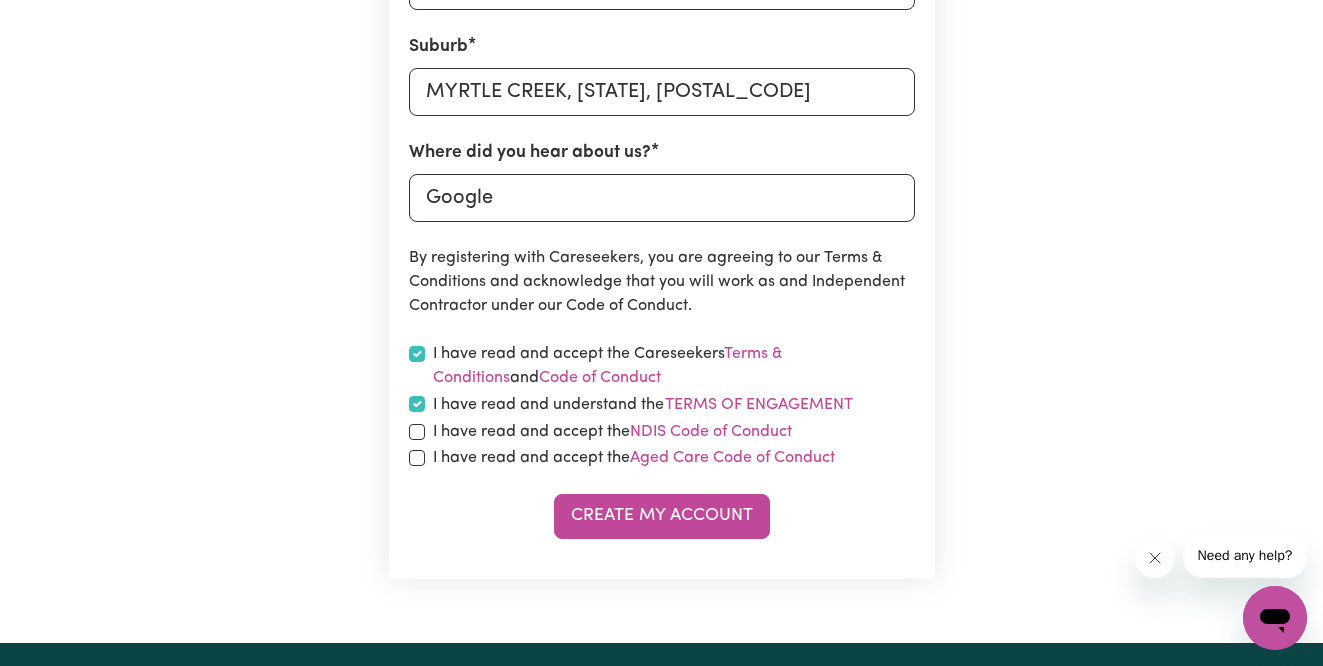 checkbox on "true" 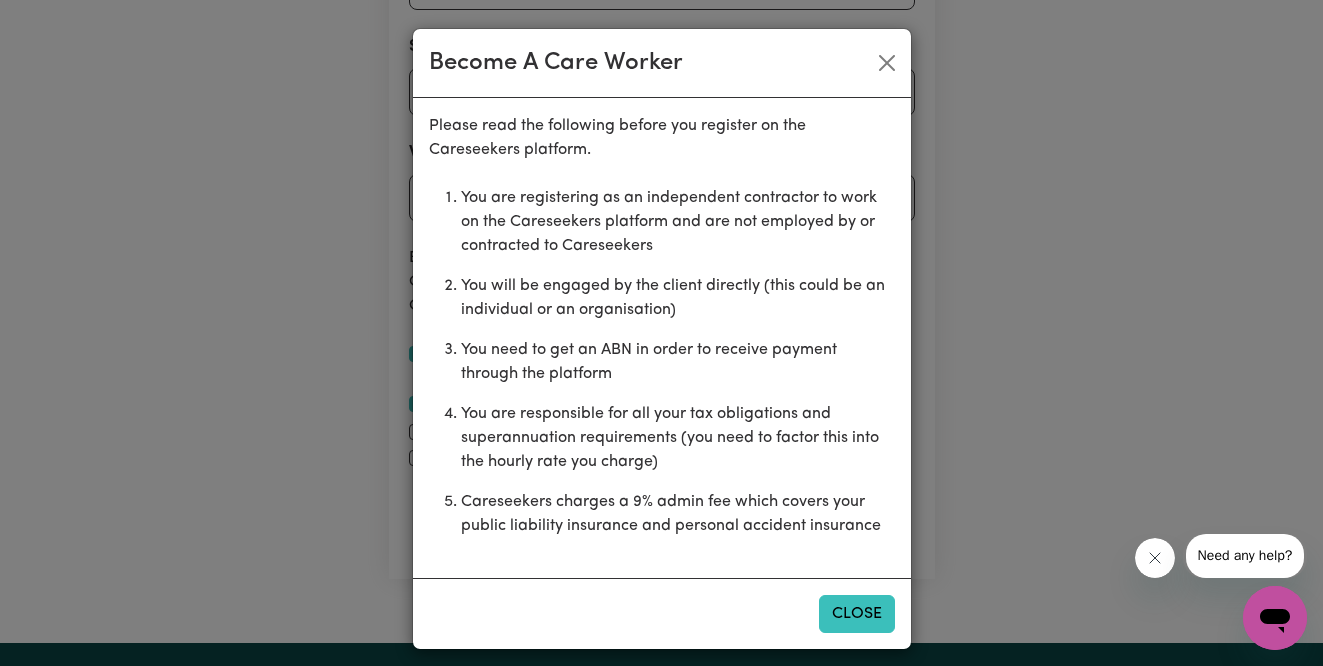 click on "Close" at bounding box center (857, 614) 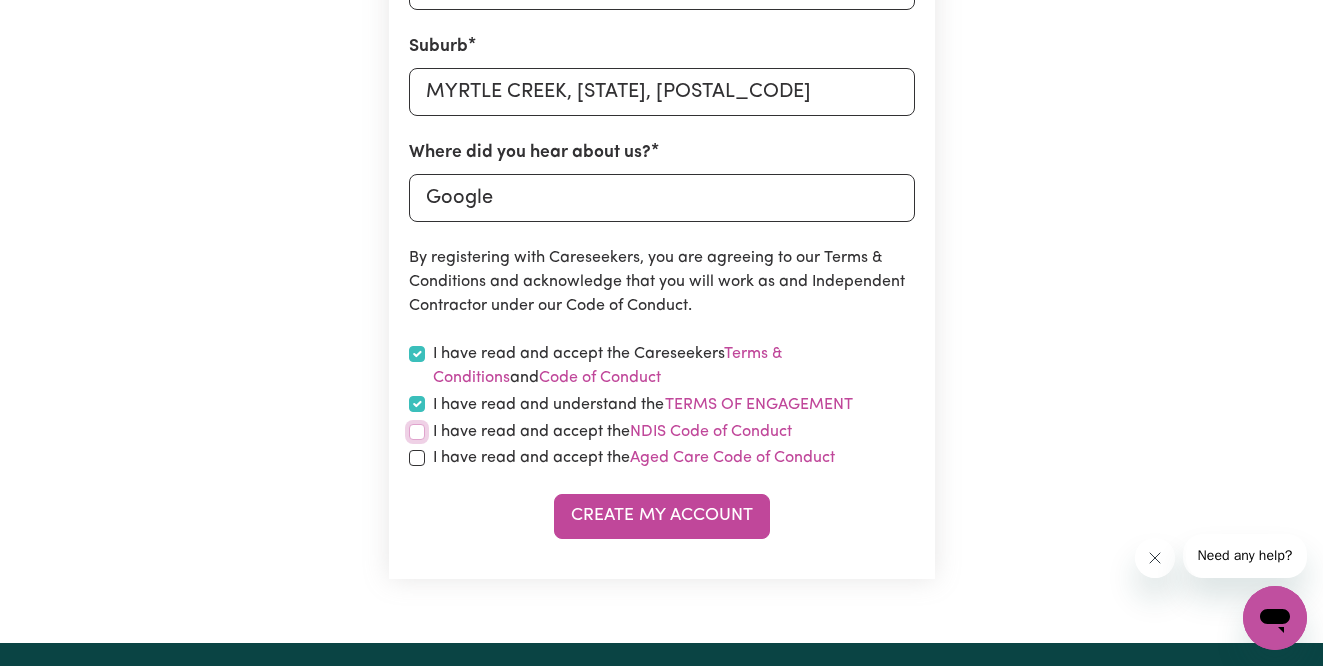 click at bounding box center (417, 432) 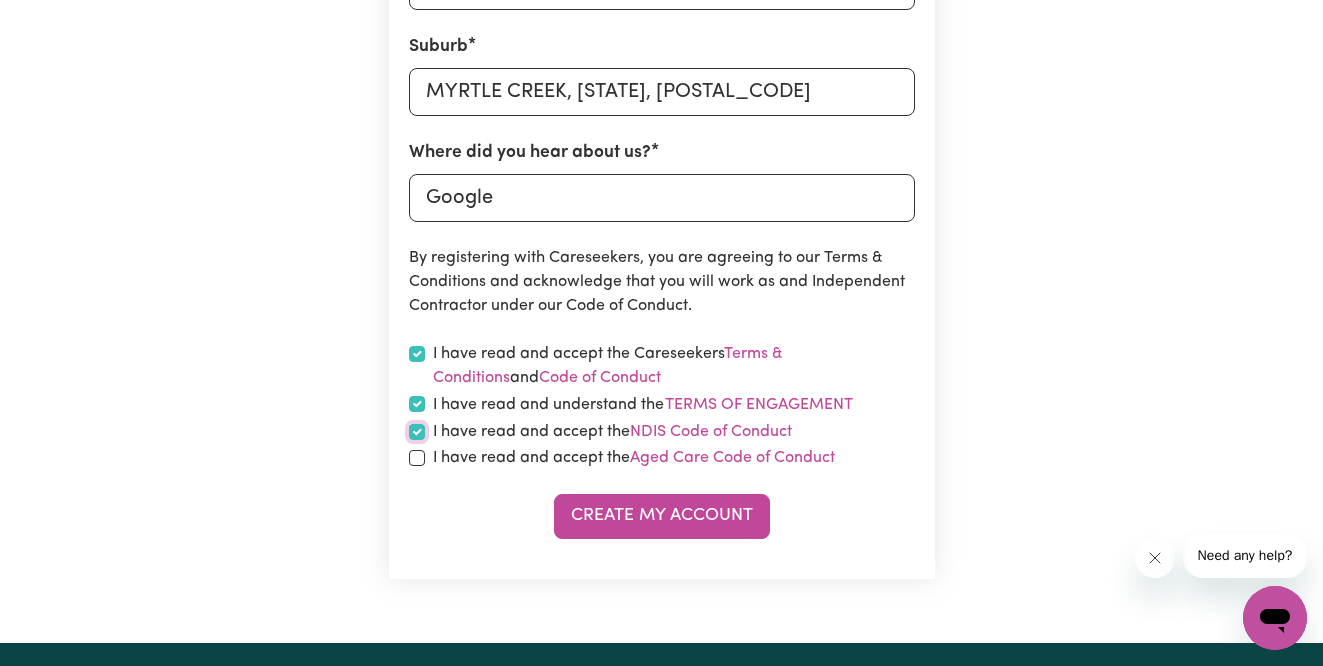 checkbox on "true" 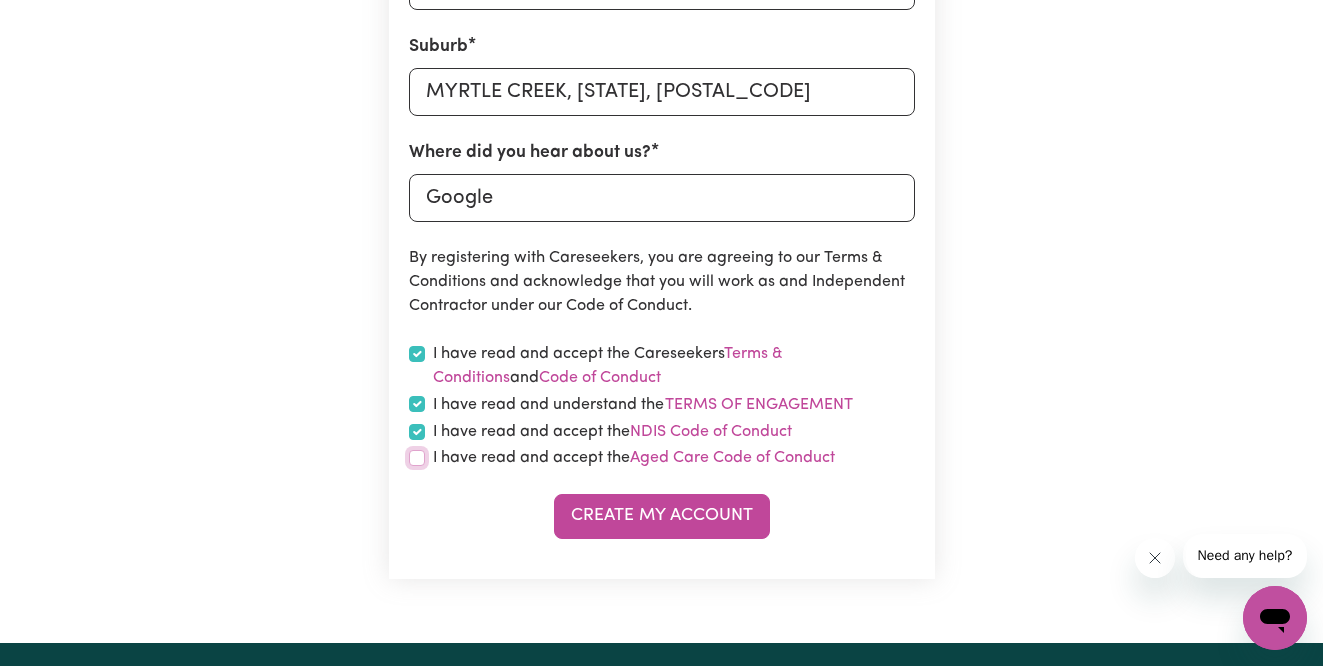 click at bounding box center [417, 458] 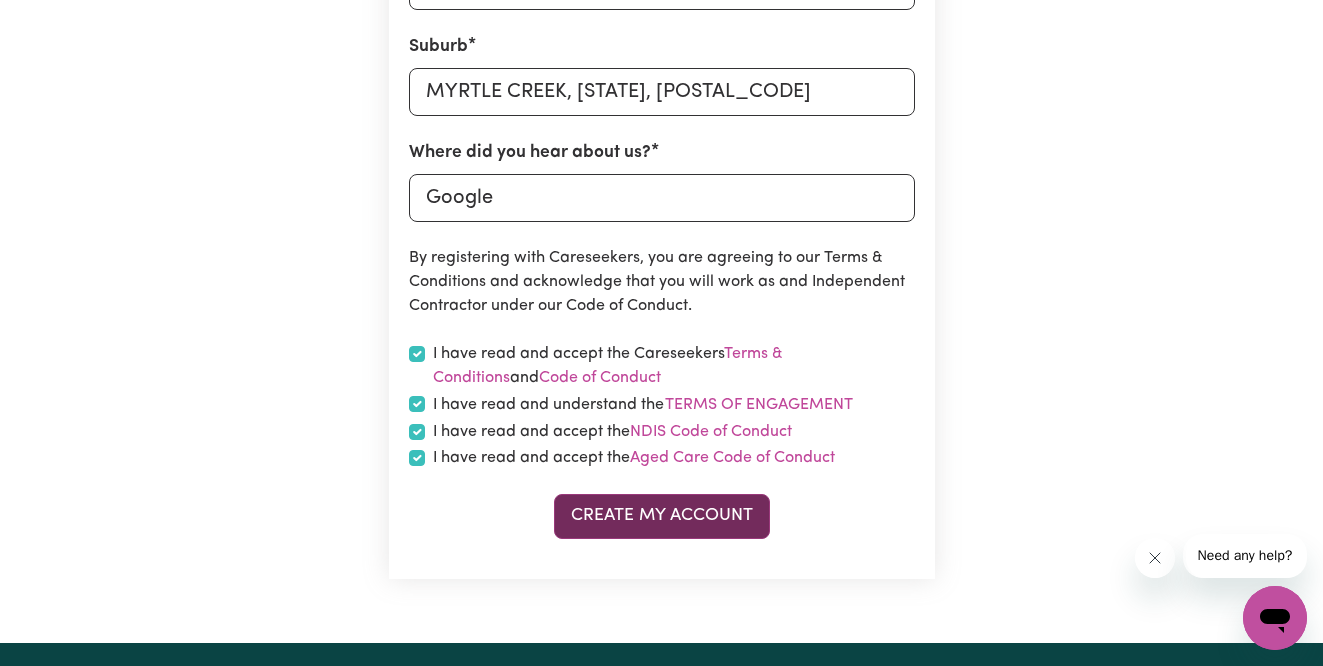 click on "Create My Account" at bounding box center (662, 516) 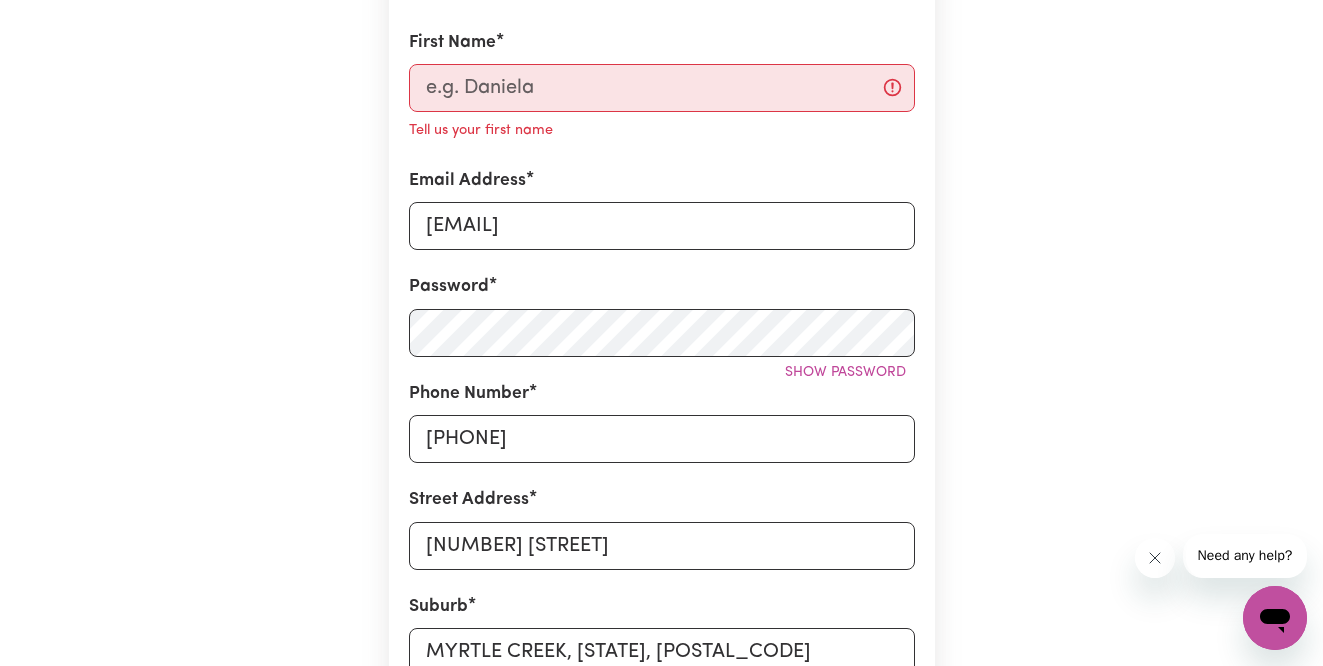 scroll, scrollTop: 377, scrollLeft: 0, axis: vertical 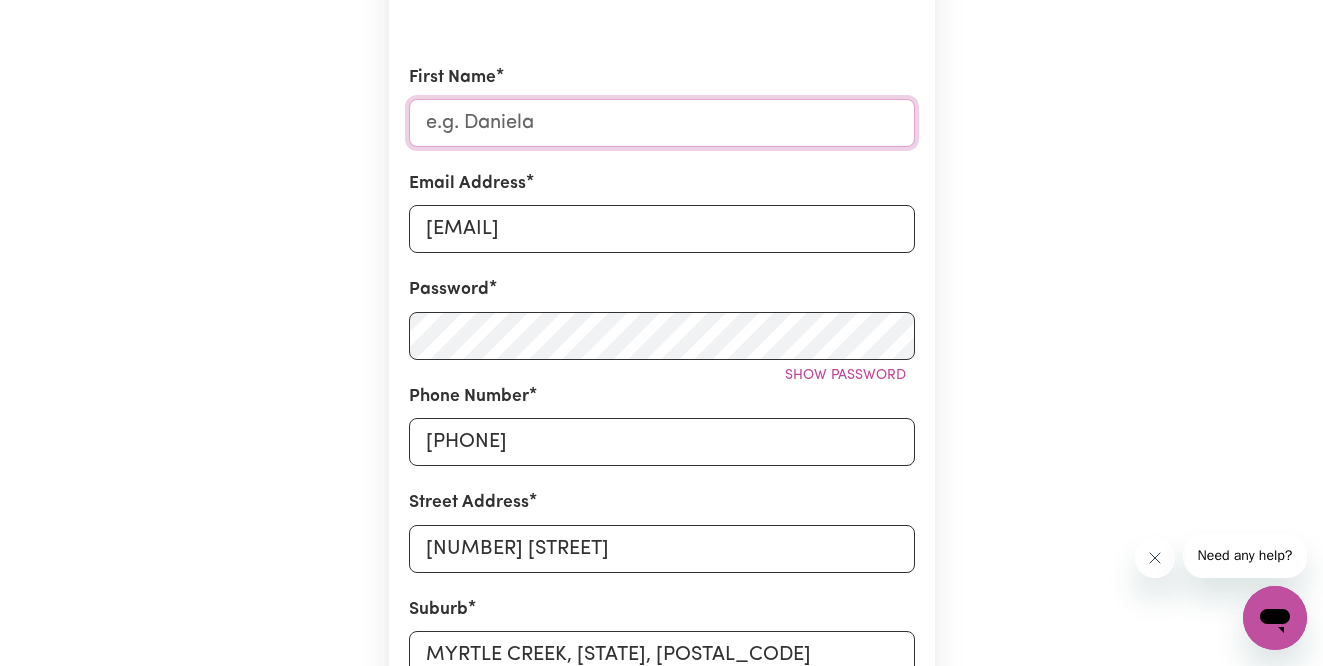 click on "First Name" at bounding box center (662, 123) 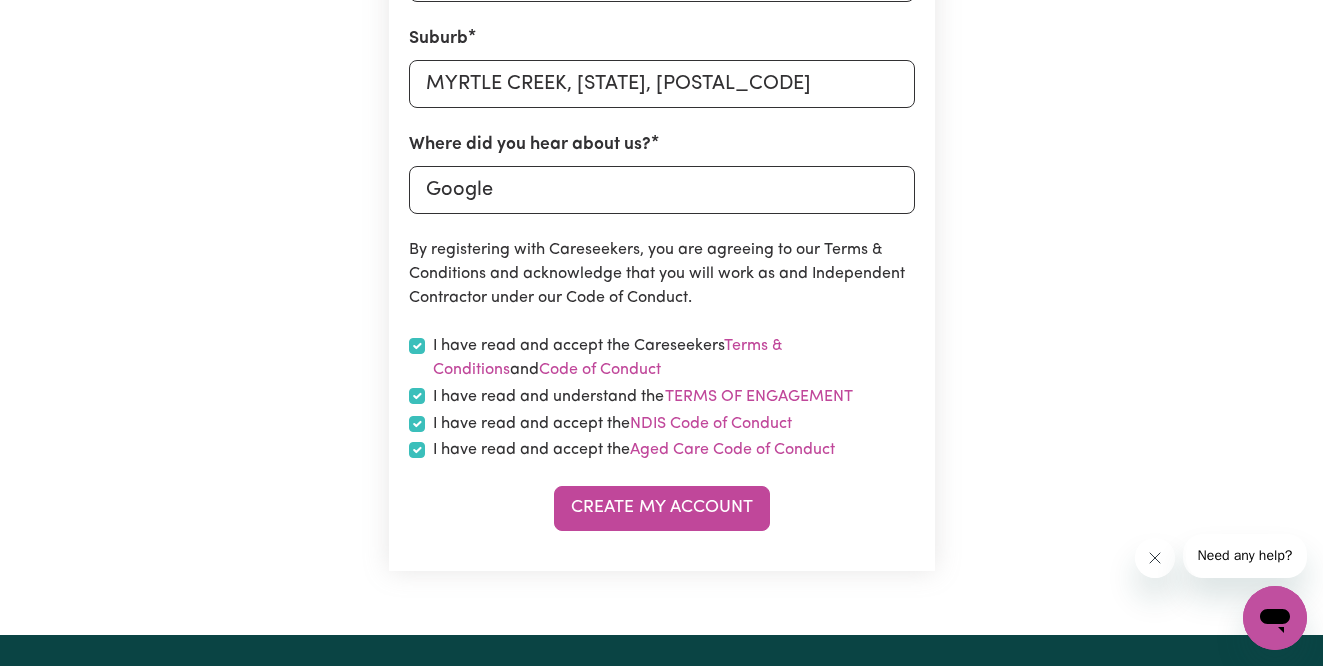 scroll, scrollTop: 1330, scrollLeft: 0, axis: vertical 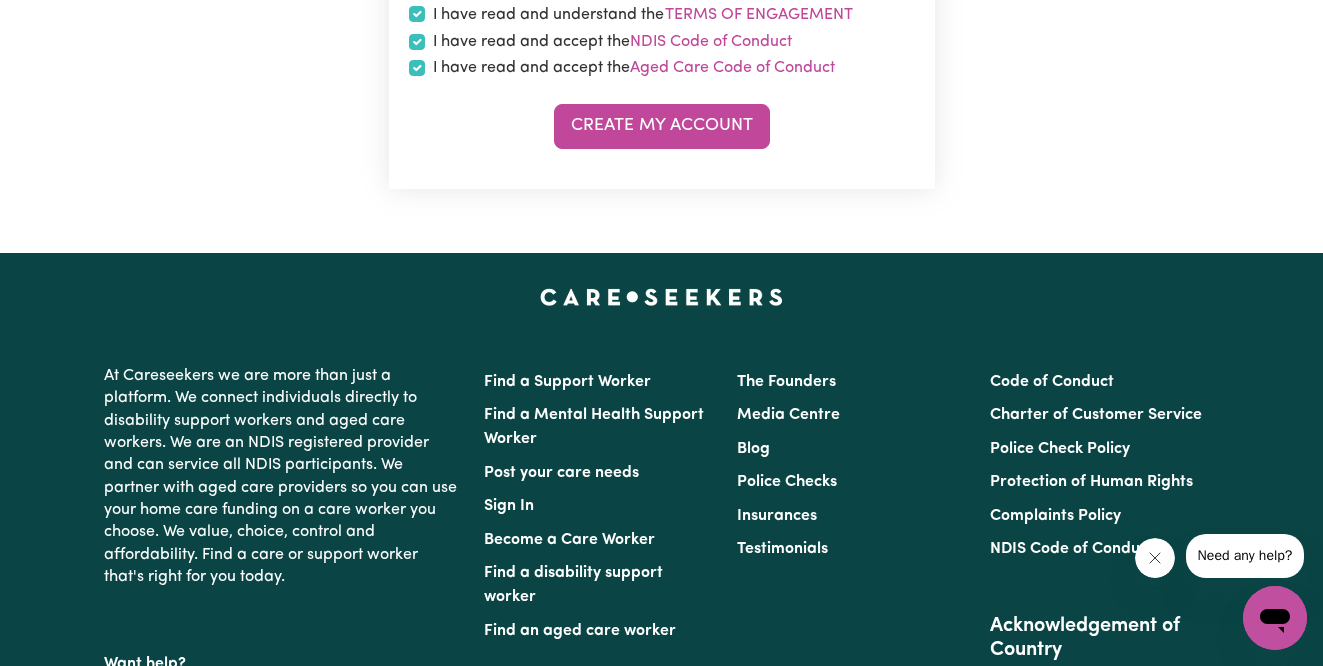 click on "Create A Care Worker Account To register as a care worker you need to create an account with us. First Name [FIRST] Email Address [EMAIL] Password Show password Phone Number [PHONE] Street Address [NUMBER] [STREET] Suburb MYRTLE CREEK, [STATE], [POSTAL_CODE] Where did you hear about us? Google By registering with Careseekers, you are agreeing to our Terms & Conditions and acknowledge that you will work as and Independent Contractor under our Code of Conduct. I have read and accept the Careseekers Terms & Conditions and Code of Conduct I have read and understand the Terms of Engagement I have read and accept the NDIS Code of Conduct I have read and accept the Aged Care Code of Conduct Create My Account" at bounding box center [662, -504] 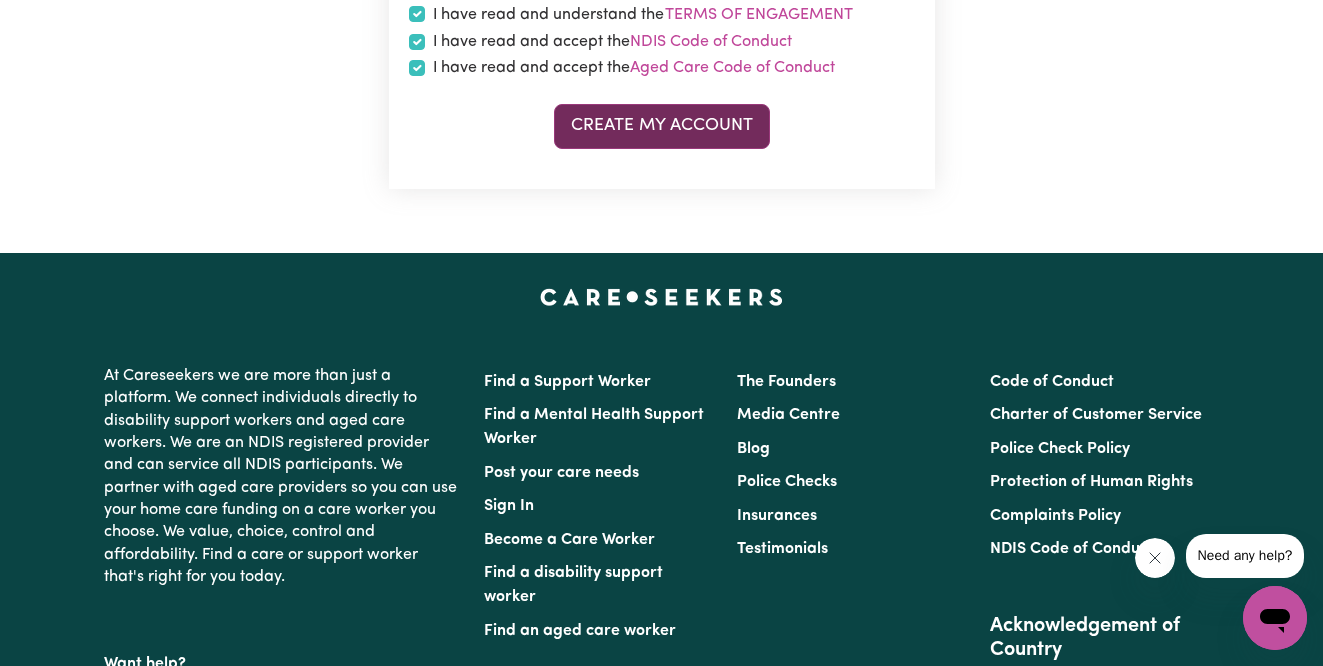 click on "Create My Account" at bounding box center [662, 126] 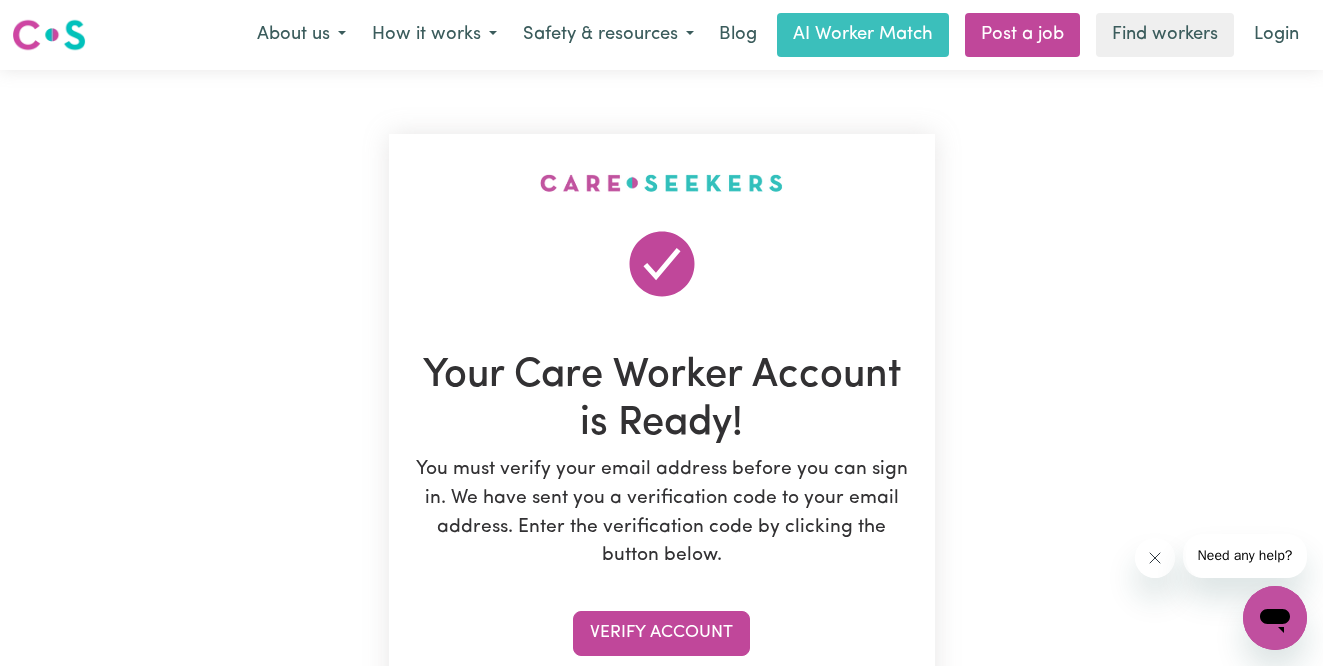 scroll, scrollTop: 122, scrollLeft: 0, axis: vertical 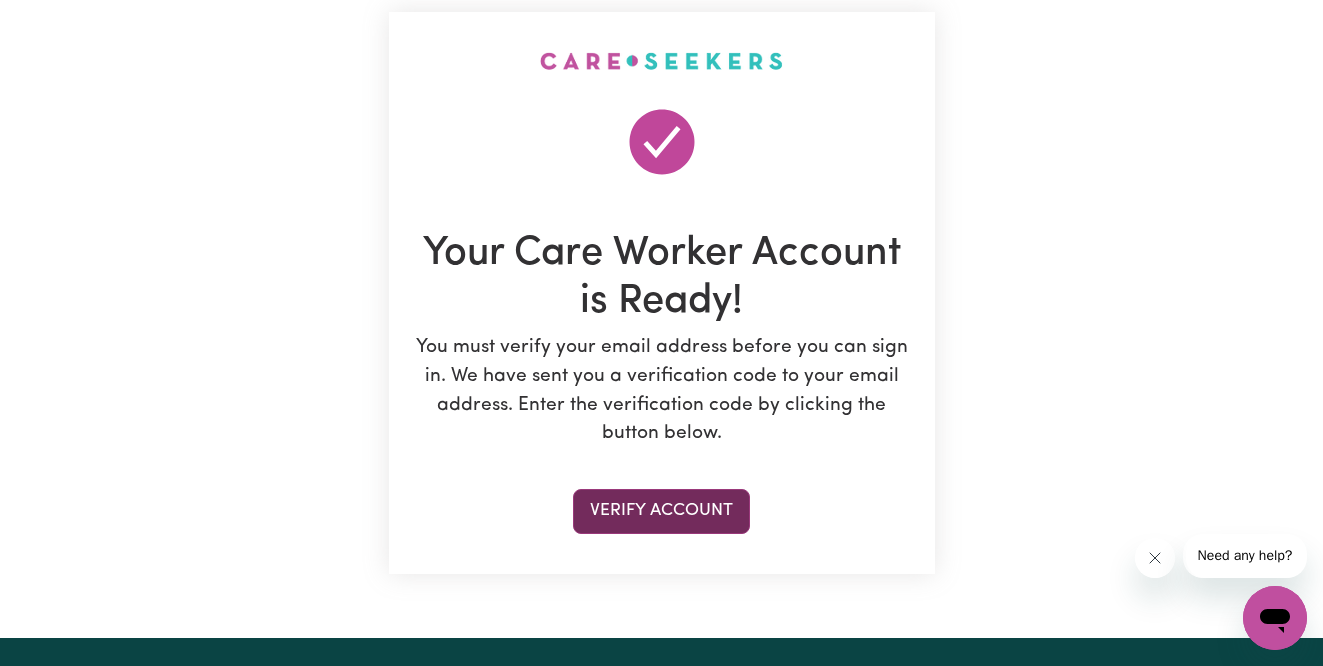 click on "Verify Account" at bounding box center [661, 511] 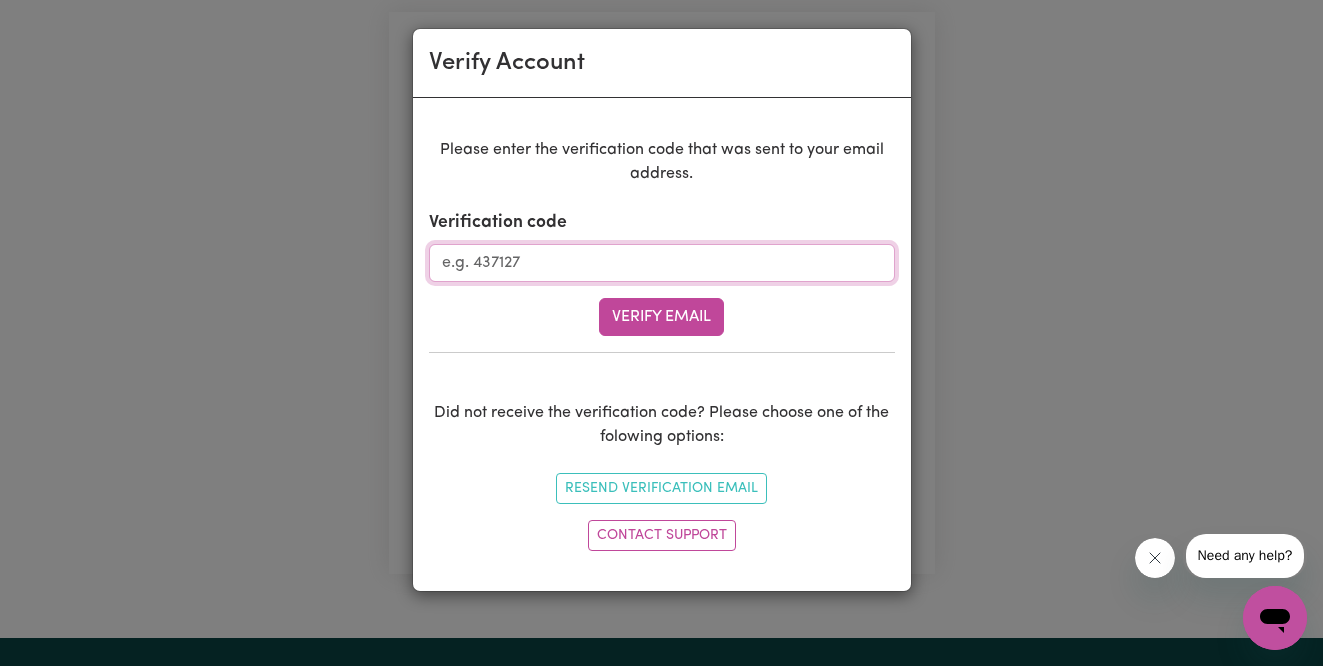 click on "Verification code" at bounding box center (662, 263) 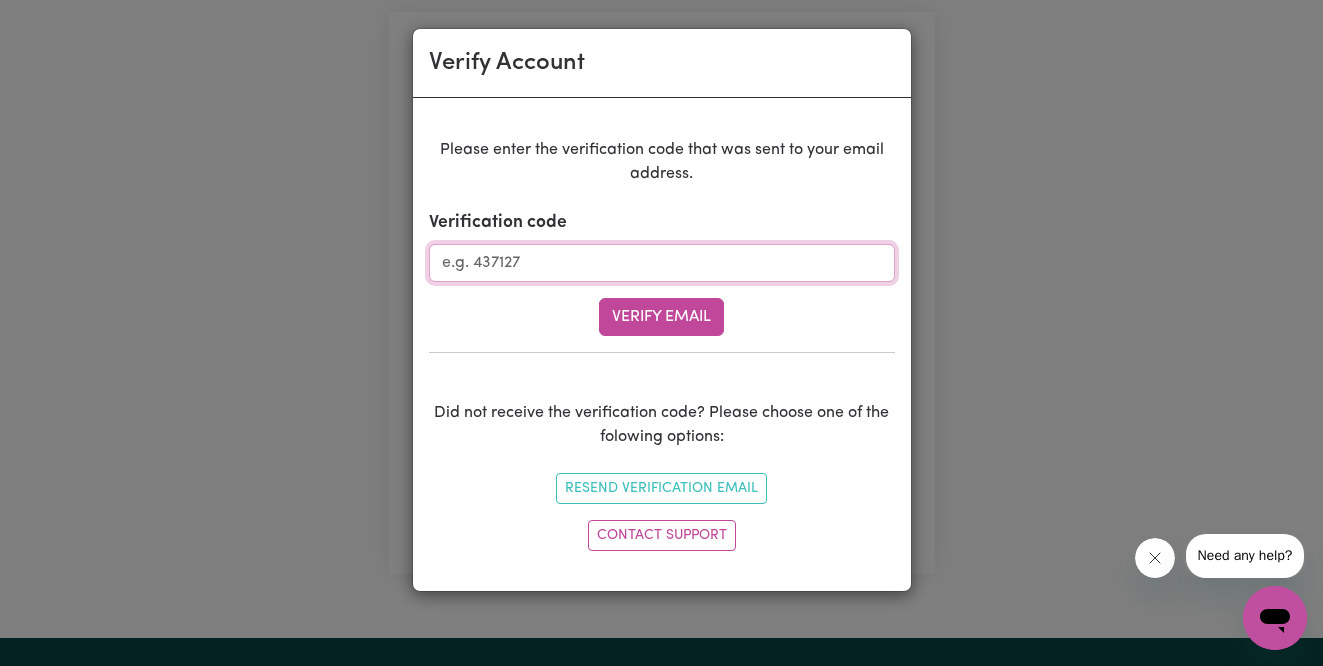 click on "Verification code" at bounding box center (662, 263) 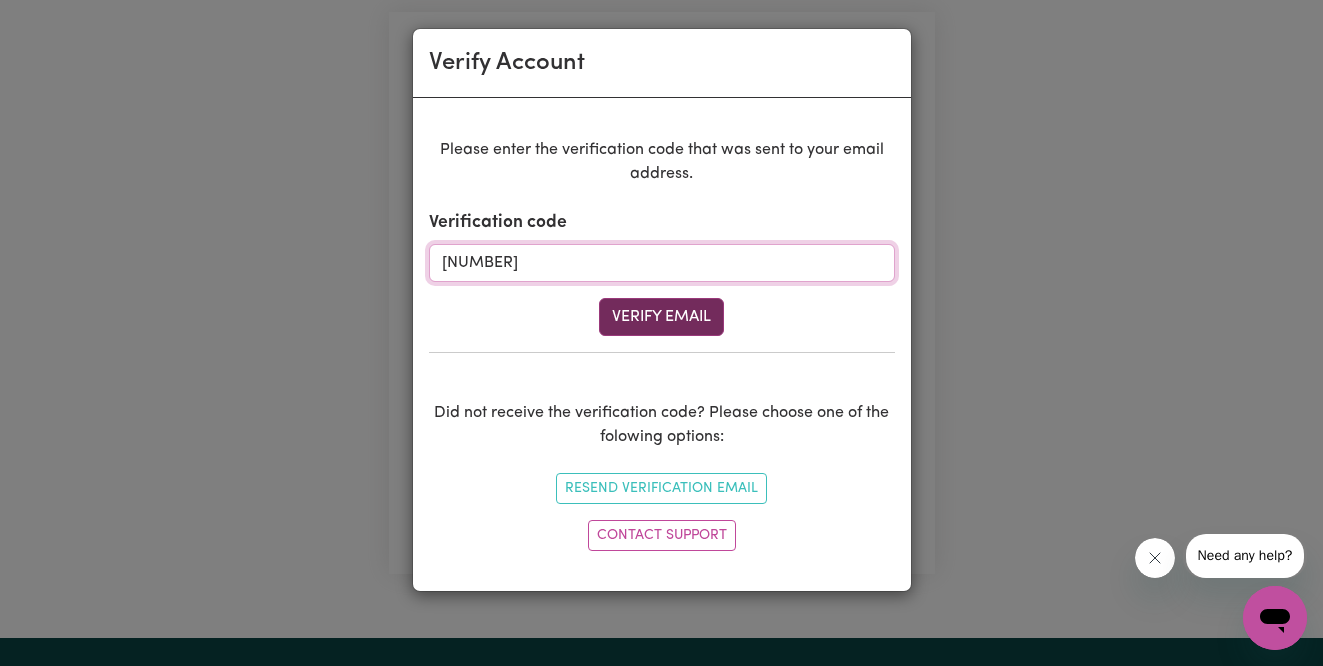 type on "[NUMBER]" 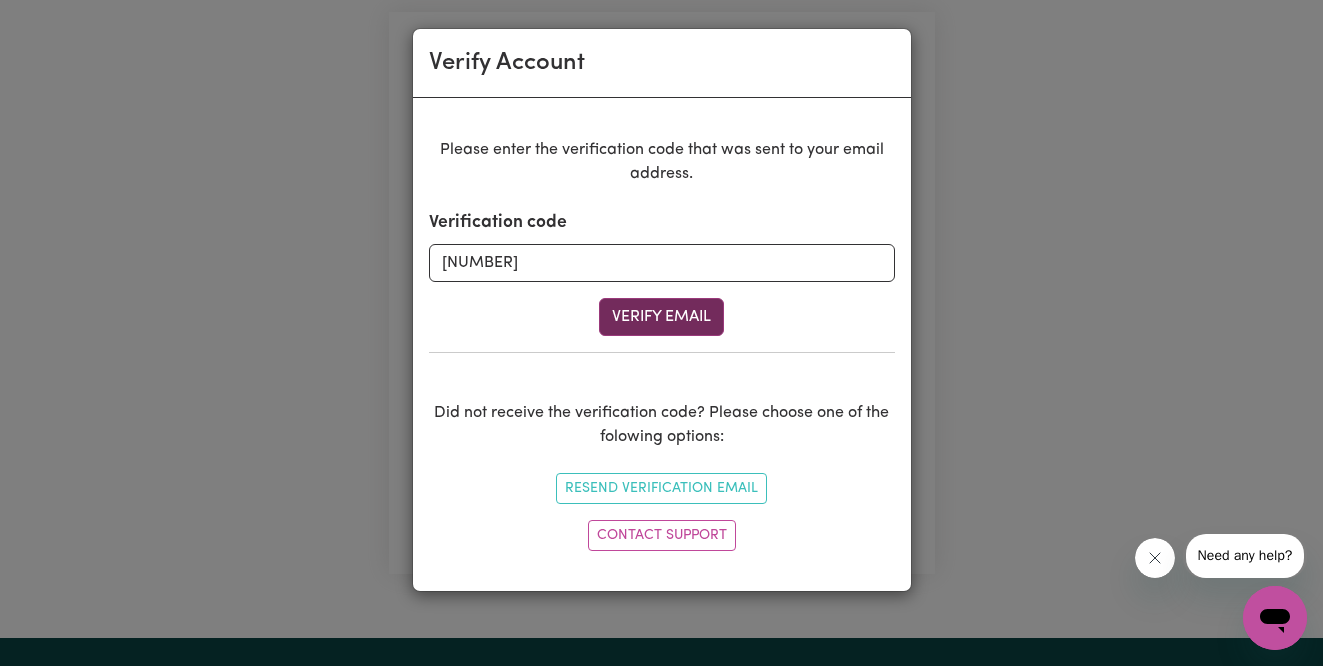 click on "Verify Email" at bounding box center (661, 317) 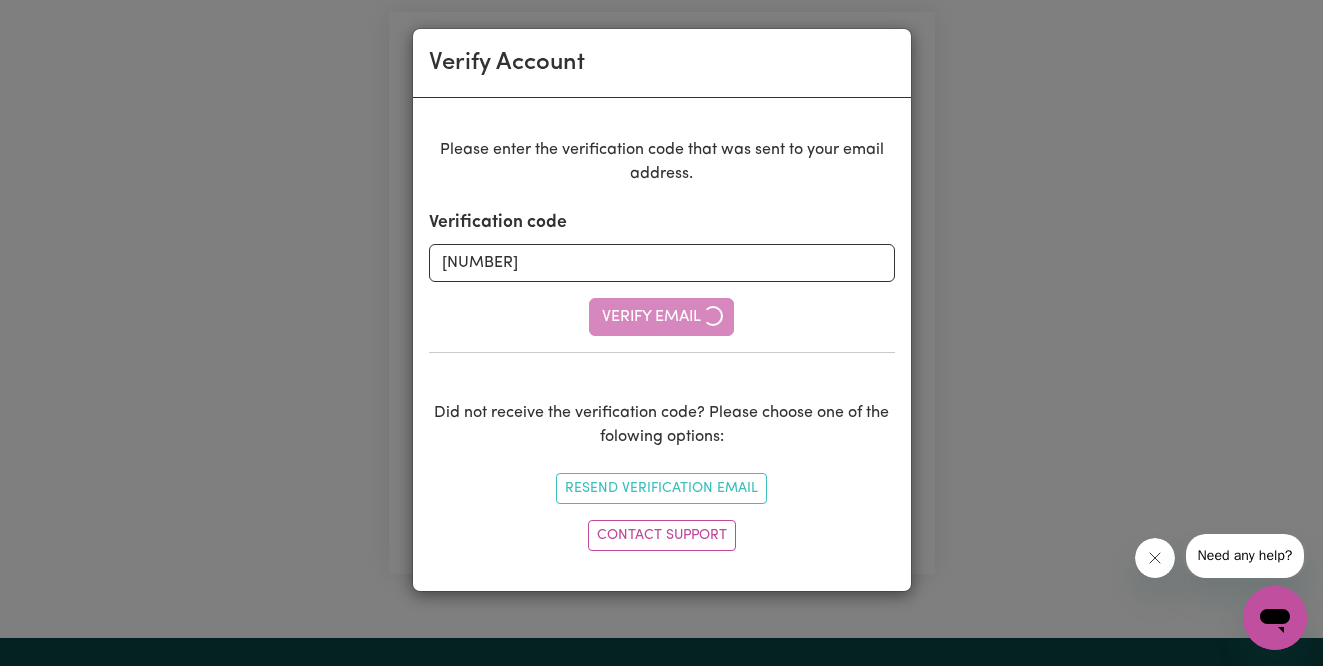 type 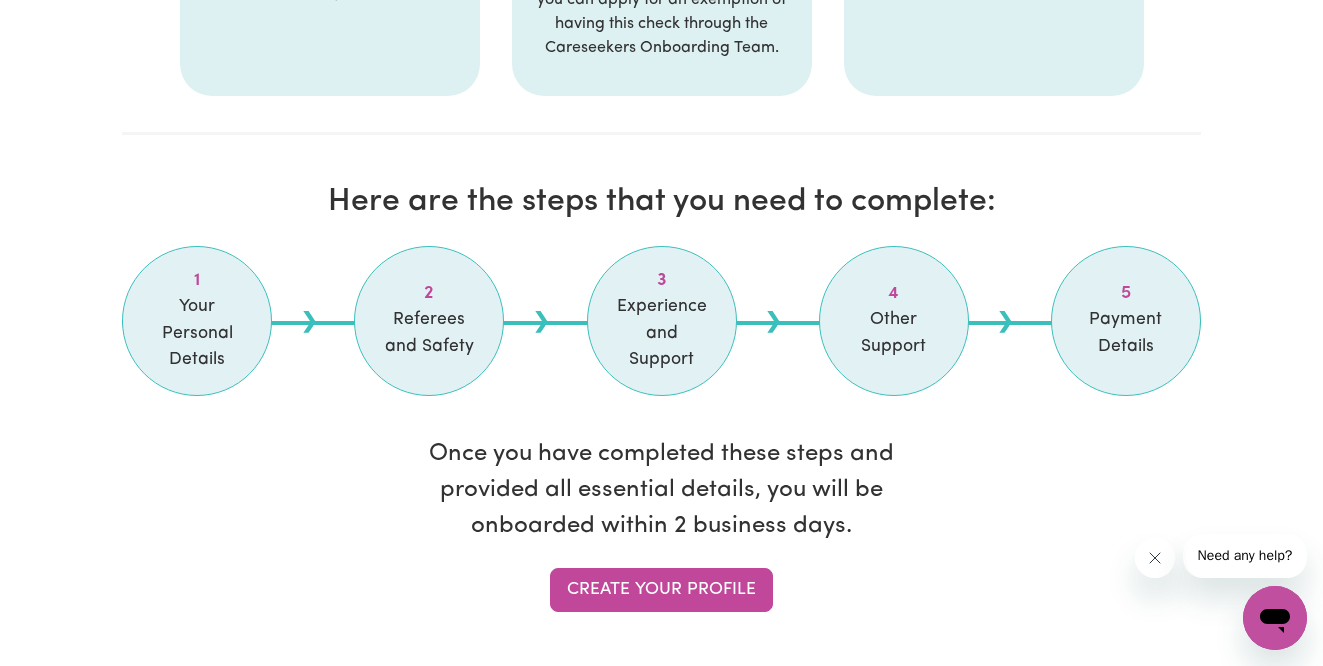 scroll, scrollTop: 1542, scrollLeft: 0, axis: vertical 